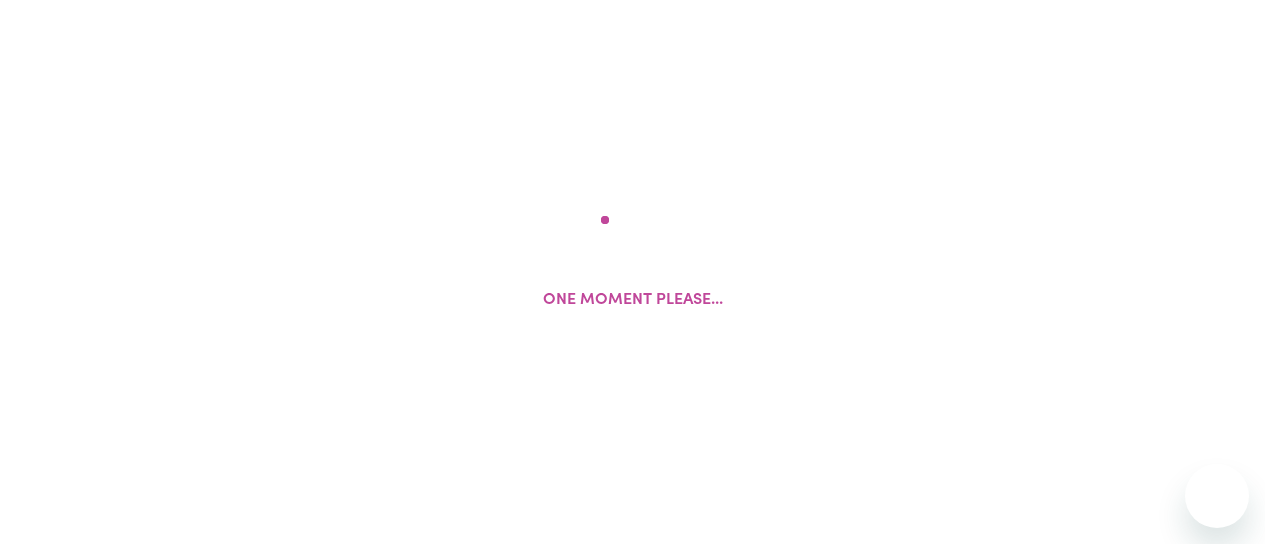 scroll, scrollTop: 0, scrollLeft: 0, axis: both 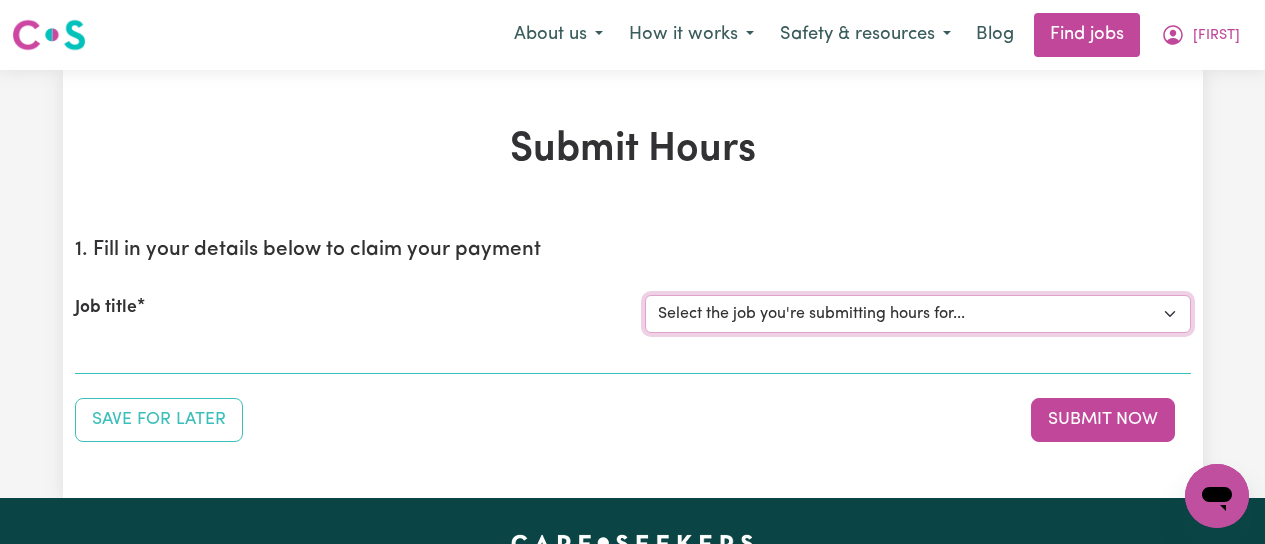 click on "Select the job you're submitting hours for... [FIRST] [LAST] Female Support Workers Required in [CITY], [STATE] [FIRST] [LAST] Support Worker Needed for Personal care and social companionship at [CITY],[STATE]" at bounding box center [918, 314] 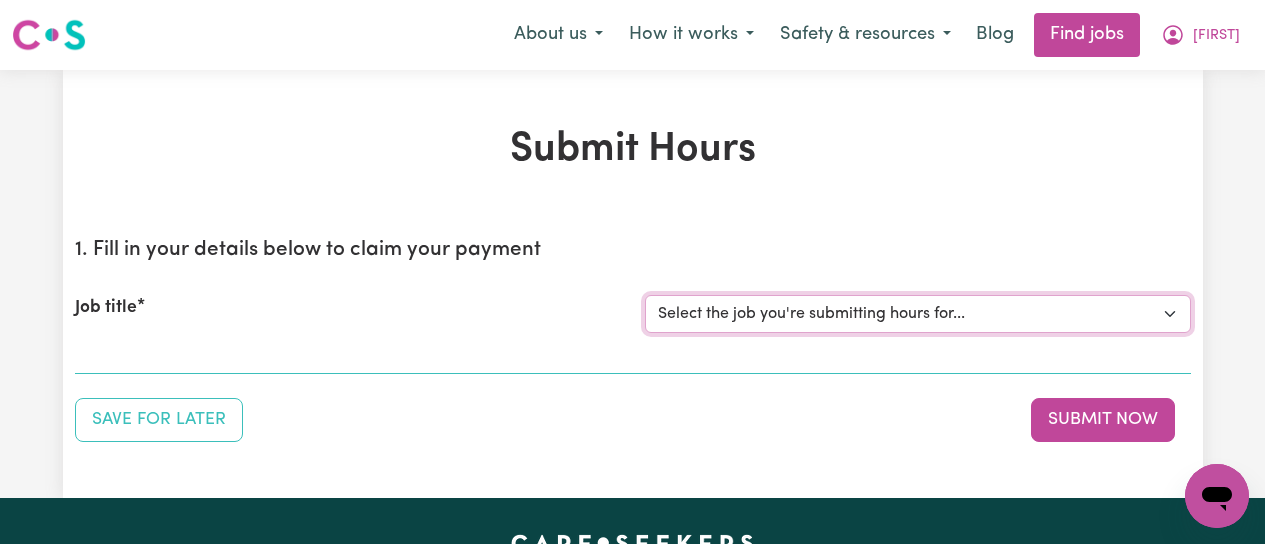 select on "[NUMBER]" 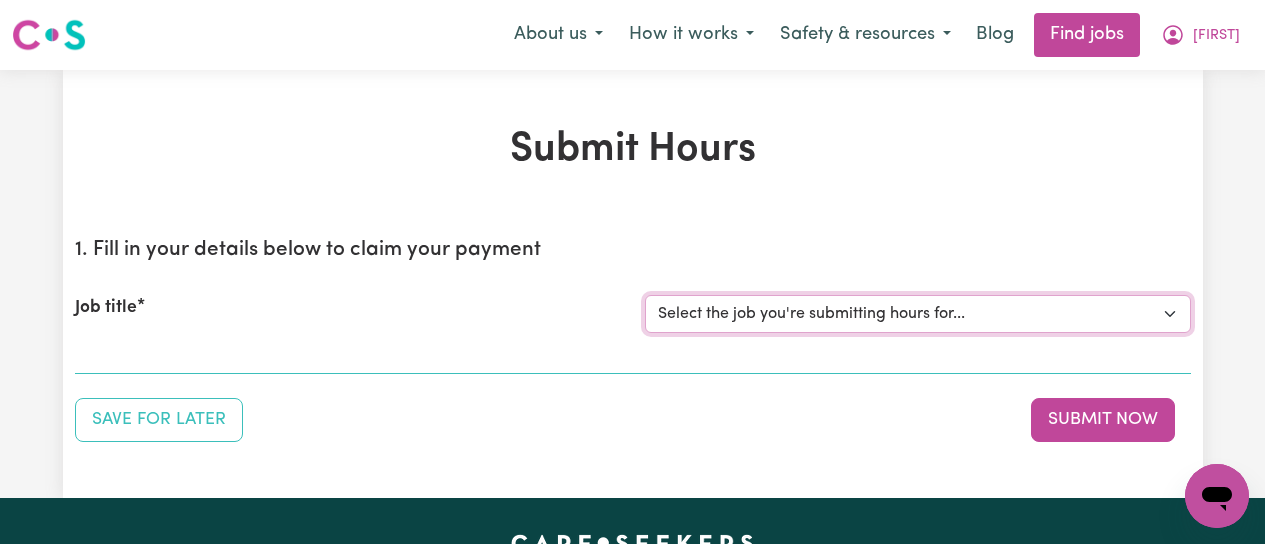 click on "Select the job you're submitting hours for... [FIRST] [LAST] Female Support Workers Required in [CITY], [STATE] [FIRST] [LAST] Support Worker Needed for Personal care and social companionship at [CITY],[STATE]" at bounding box center (918, 314) 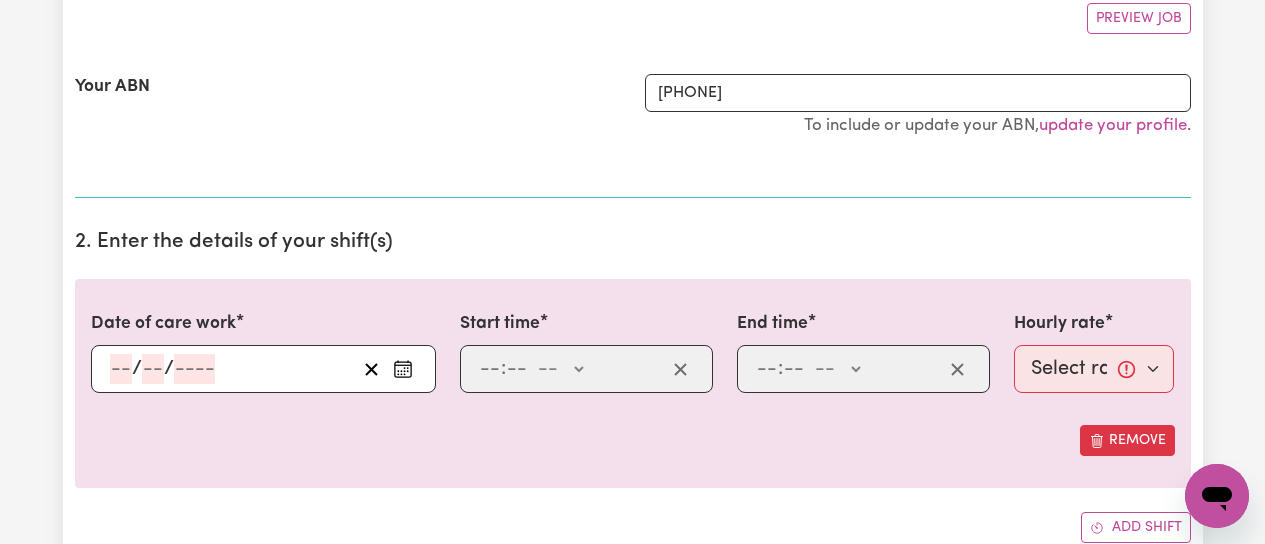 scroll, scrollTop: 400, scrollLeft: 0, axis: vertical 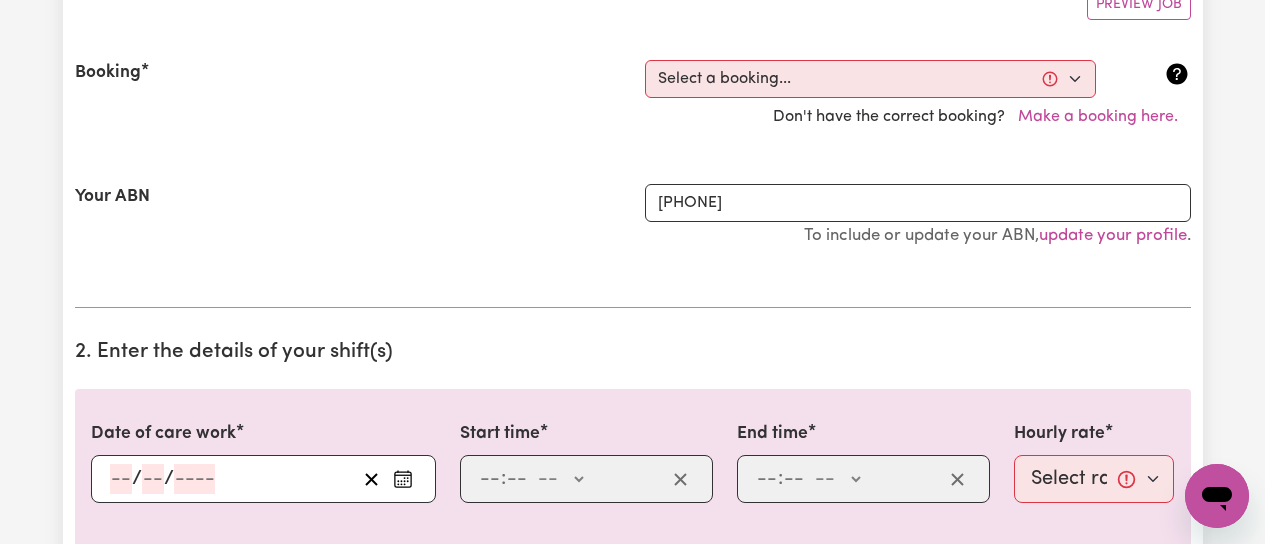 click 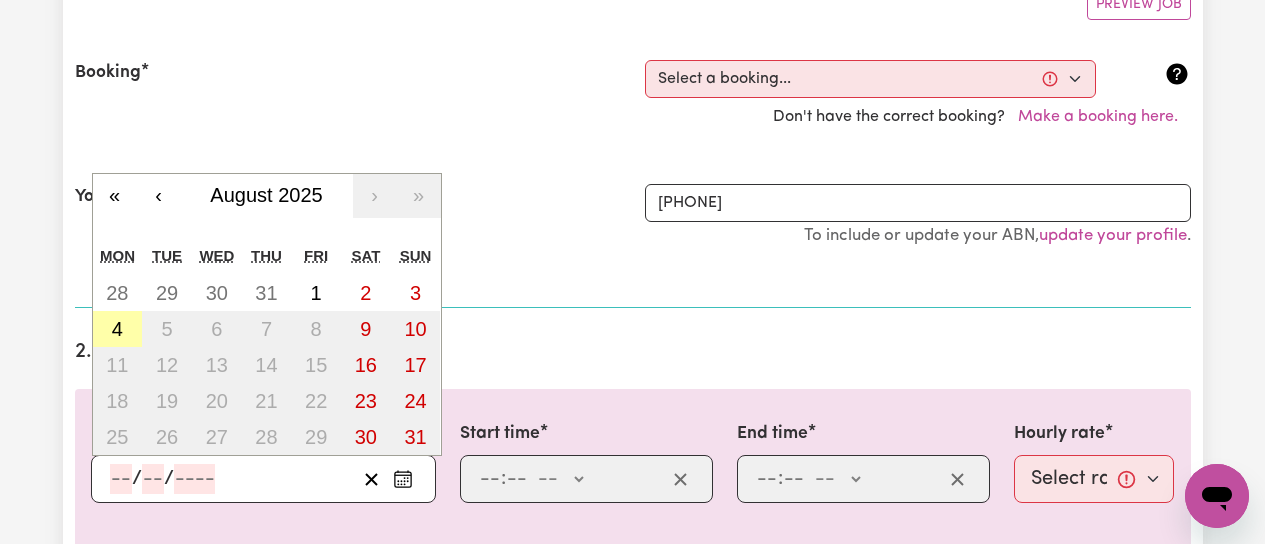 click on "4" at bounding box center [118, 329] 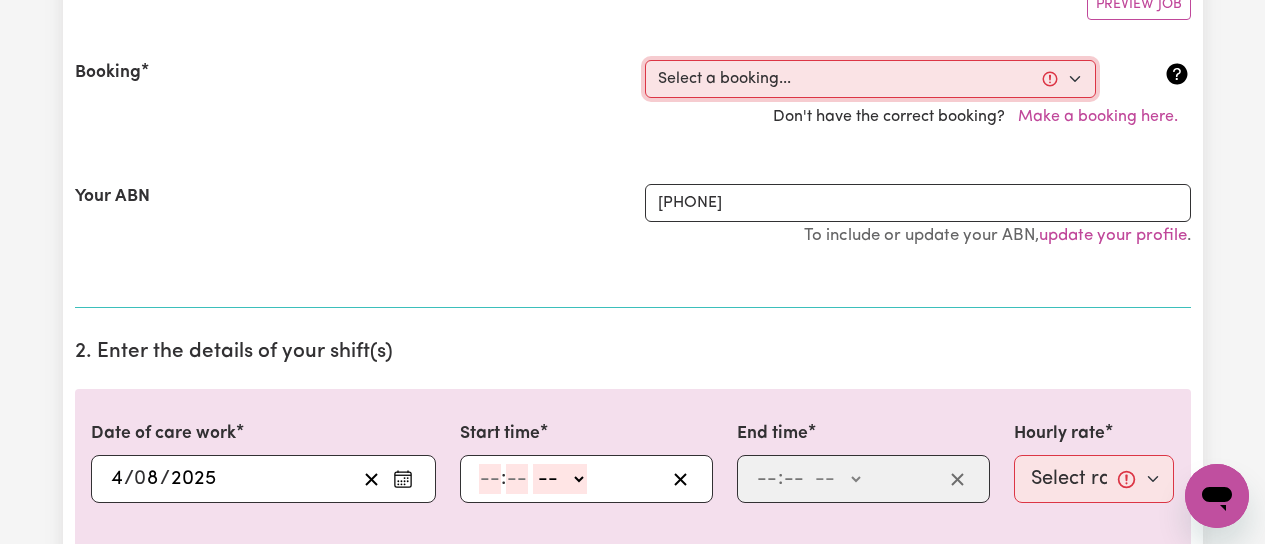 click on "Select a booking... [DAY], [MONTH] [DAY_NUM], [YEAR] - [TIME] to [TIME] ([RECURRING]) [DAY], [MONTH] [DAY_NUM], [YEAR] - [TIME] to [TIME] ([RECURRING]) [DAY], [MONTH] [DAY_NUM], [YEAR] - [TIME] to [TIME] ([RECURRING]) [DAY], [MONTH] [DAY_NUM], [YEAR] - [TIME] to [TIME] ([RECURRING]) [DAY], [MONTH] [DAY_NUM], [YEAR] - [TIME] to [TIME] ([RECURRING]) [DAY], [MONTH] [DAY_NUM], [YEAR] - [TIME] to [TIME] ([RECURRING]) [DAY], [MONTH] [DAY_NUM], [YEAR] - [TIME] to [TIME] ([RECURRING]) [DAY], [MONTH] [DAY_NUM], [YEAR] - [TIME] to [TIME] ([RECURRING]) [DAY], [MONTH] [DAY_NUM], [YEAR] - [TIME] to [TIME] ([RECURRING]) [DAY], [MONTH] [DAY_NUM], [YEAR] - [TIME] to [TIME] ([ONE-OFF])" at bounding box center (870, 79) 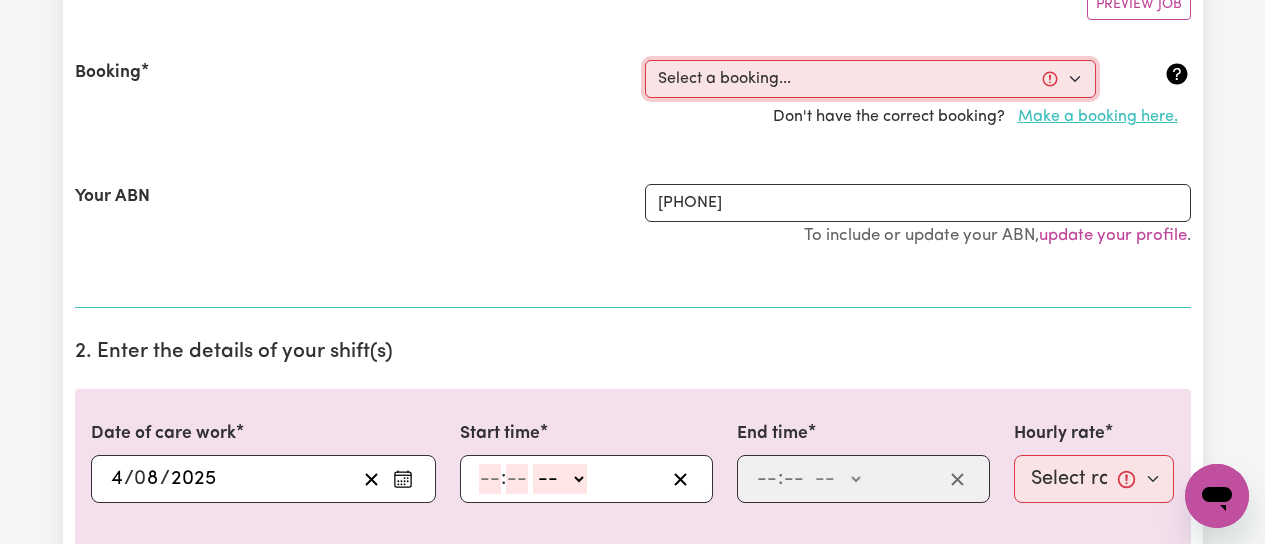 select on "[NUMBER]" 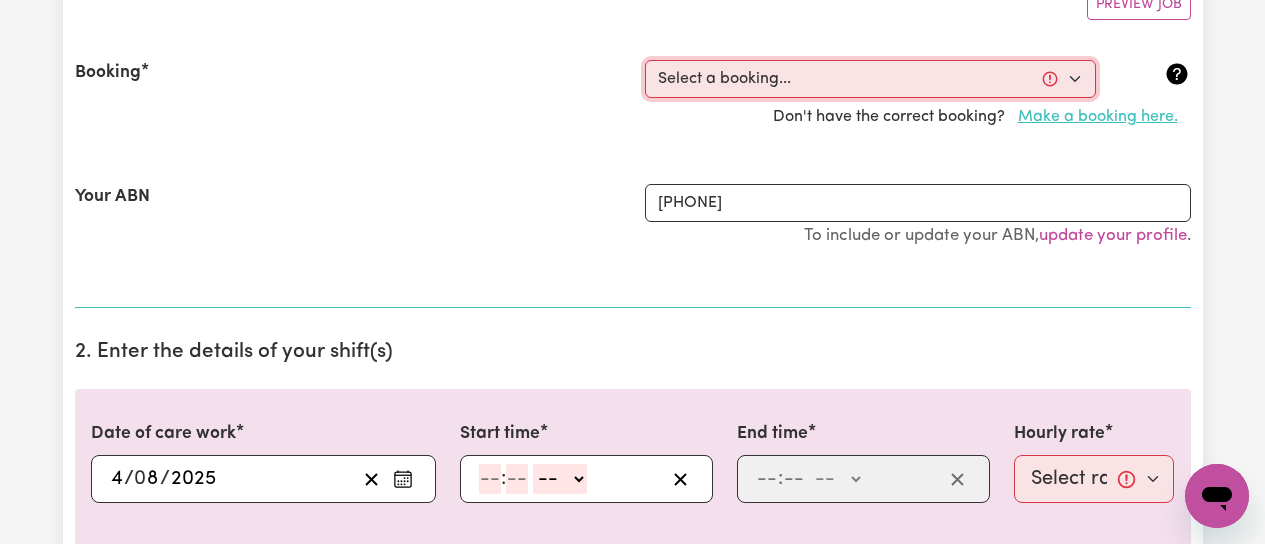 click on "Select a booking... [DAY], [MONTH] [DAY_NUM], [YEAR] - [TIME] to [TIME] ([RECURRING]) [DAY], [MONTH] [DAY_NUM], [YEAR] - [TIME] to [TIME] ([RECURRING]) [DAY], [MONTH] [DAY_NUM], [YEAR] - [TIME] to [TIME] ([RECURRING]) [DAY], [MONTH] [DAY_NUM], [YEAR] - [TIME] to [TIME] ([RECURRING]) [DAY], [MONTH] [DAY_NUM], [YEAR] - [TIME] to [TIME] ([RECURRING]) [DAY], [MONTH] [DAY_NUM], [YEAR] - [TIME] to [TIME] ([RECURRING]) [DAY], [MONTH] [DAY_NUM], [YEAR] - [TIME] to [TIME] ([RECURRING]) [DAY], [MONTH] [DAY_NUM], [YEAR] - [TIME] to [TIME] ([RECURRING]) [DAY], [MONTH] [DAY_NUM], [YEAR] - [TIME] to [TIME] ([RECURRING]) [DAY], [MONTH] [DAY_NUM], [YEAR] - [TIME] to [TIME] ([ONE-OFF])" at bounding box center (870, 79) 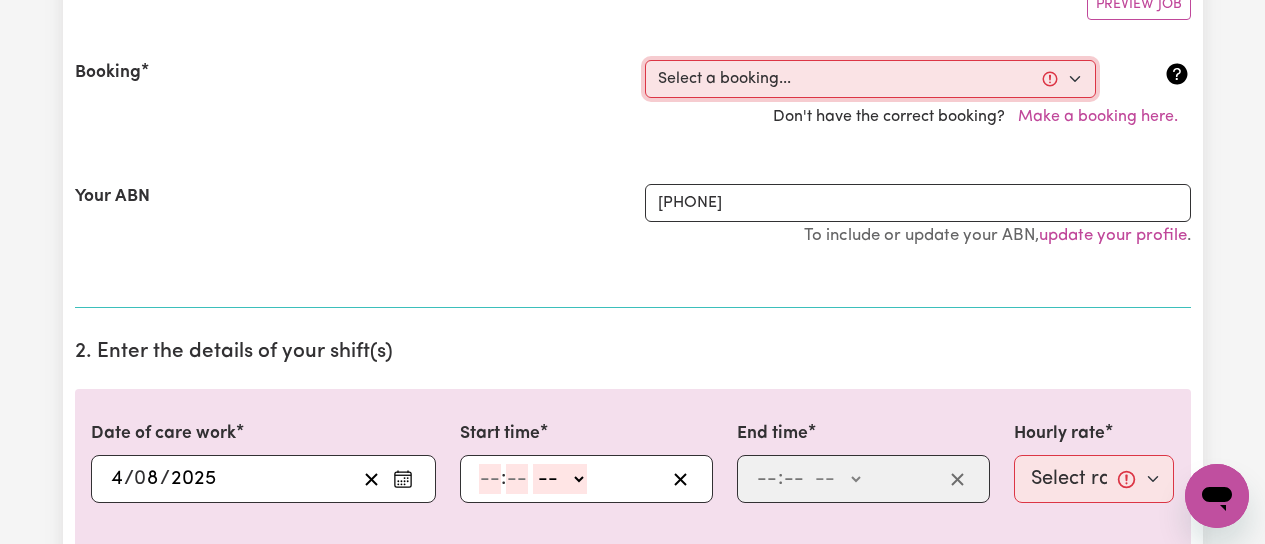 select on "pm" 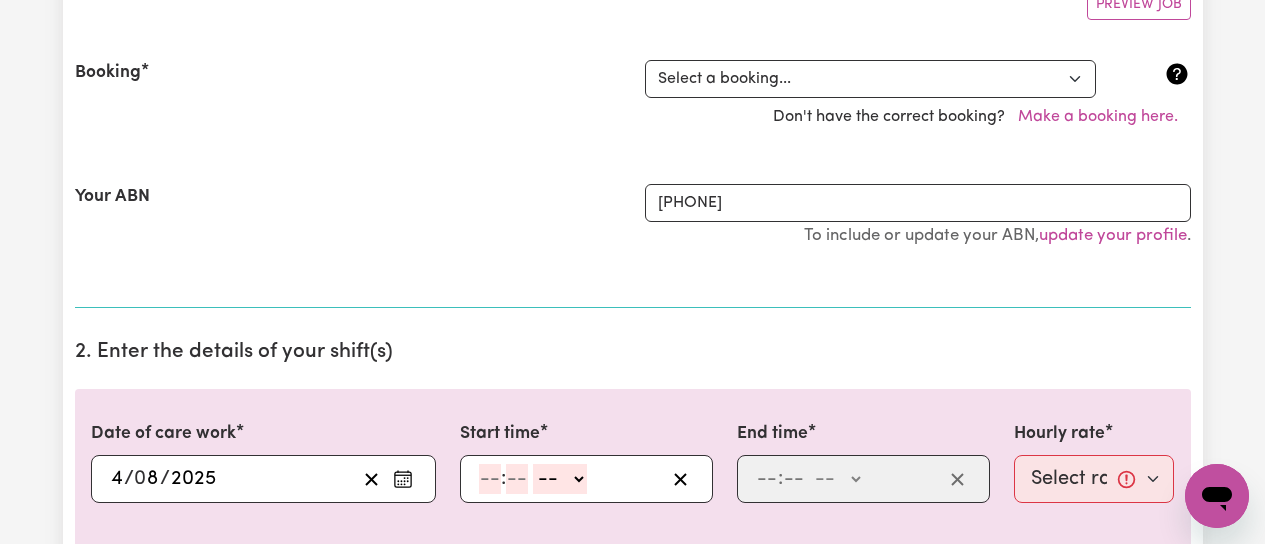 click on "Your ABN" at bounding box center [348, 225] 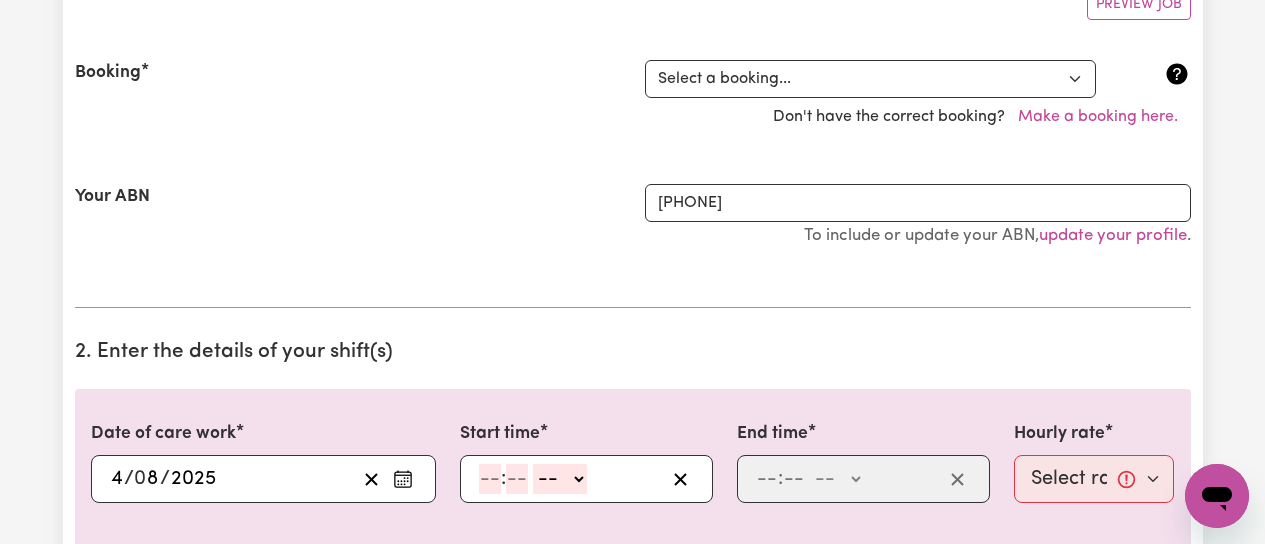 click 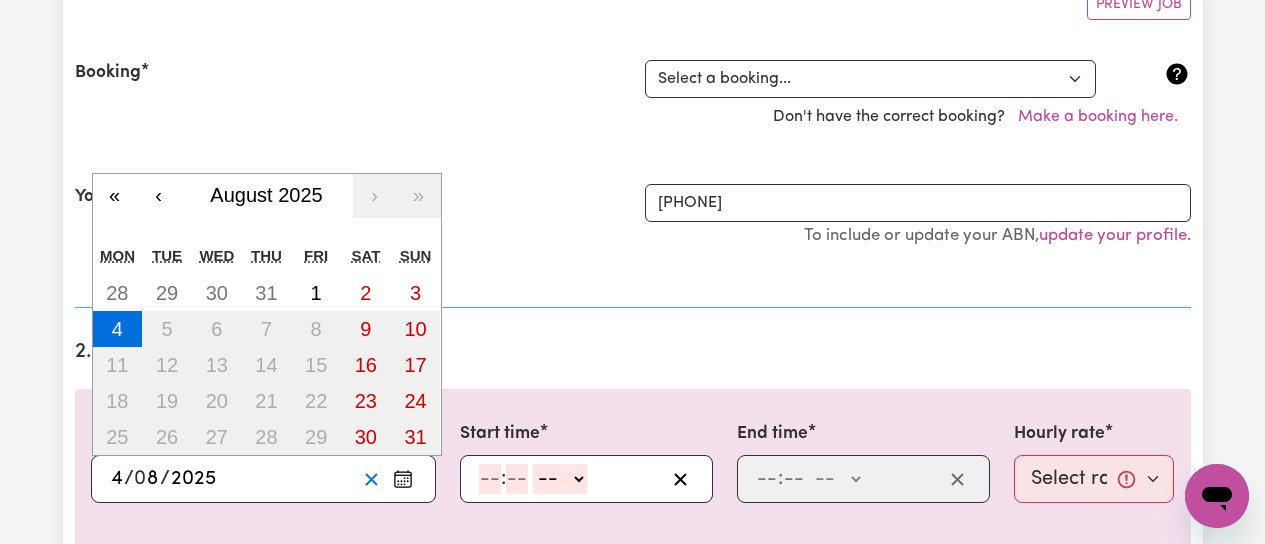 click 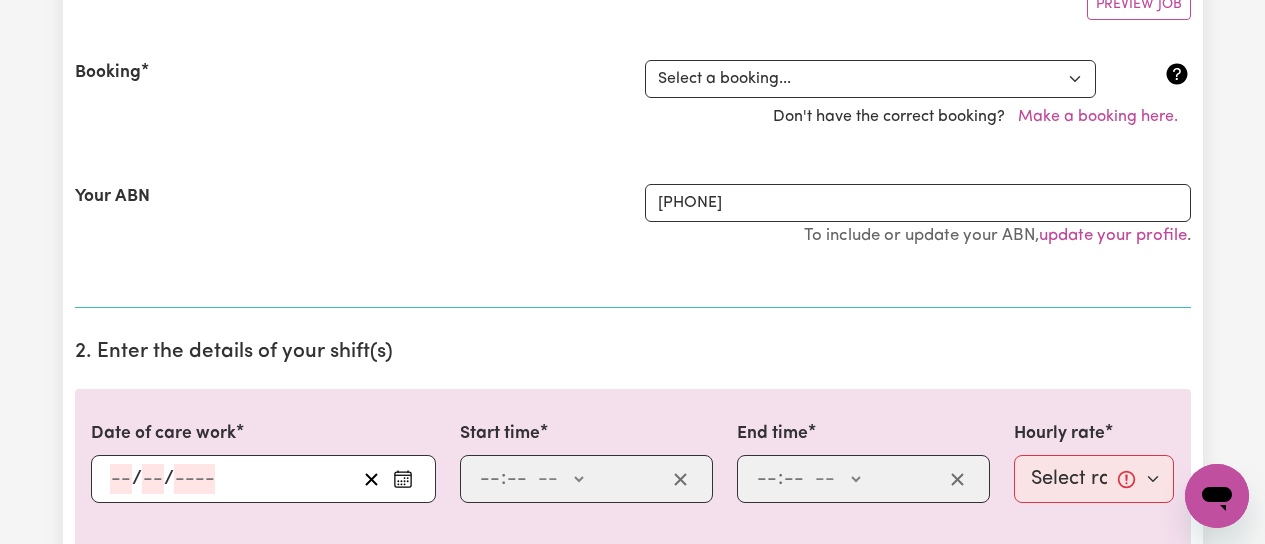 click on "Don't have the correct booking? Make a booking here." at bounding box center [633, 117] 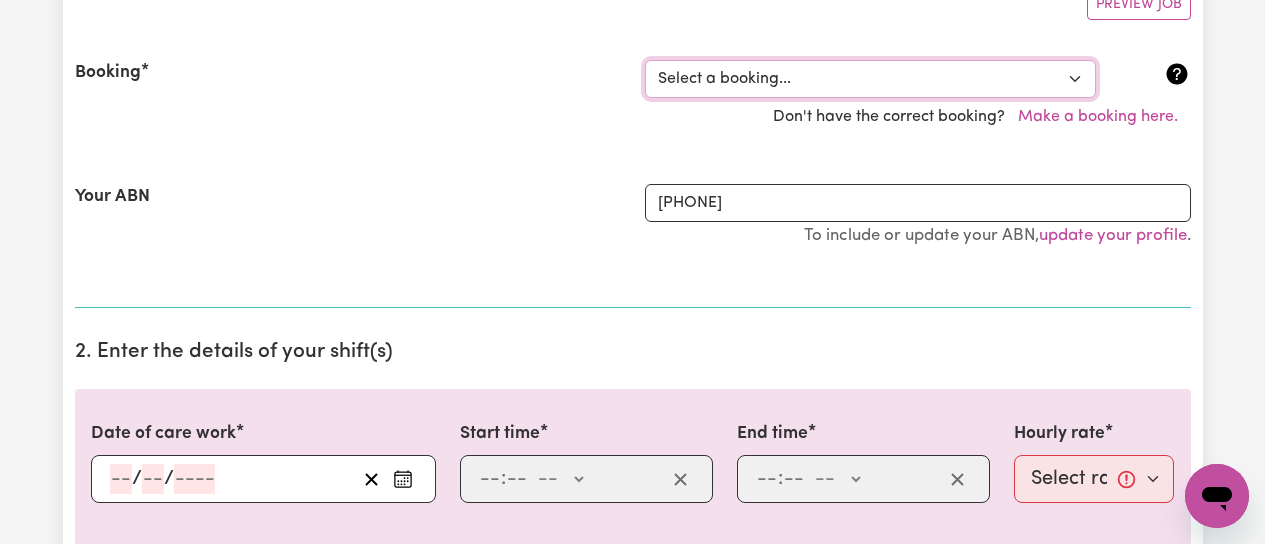 click on "Select a booking... [DAY], [MONTH] [DAY_NUM], [YEAR] - [TIME] to [TIME] ([RECURRING]) [DAY], [MONTH] [DAY_NUM], [YEAR] - [TIME] to [TIME] ([RECURRING]) [DAY], [MONTH] [DAY_NUM], [YEAR] - [TIME] to [TIME] ([RECURRING]) [DAY], [MONTH] [DAY_NUM], [YEAR] - [TIME] to [TIME] ([RECURRING]) [DAY], [MONTH] [DAY_NUM], [YEAR] - [TIME] to [TIME] ([RECURRING]) [DAY], [MONTH] [DAY_NUM], [YEAR] - [TIME] to [TIME] ([RECURRING]) [DAY], [MONTH] [DAY_NUM], [YEAR] - [TIME] to [TIME] ([RECURRING]) [DAY], [MONTH] [DAY_NUM], [YEAR] - [TIME] to [TIME] ([RECURRING]) [DAY], [MONTH] [DAY_NUM], [YEAR] - [TIME] to [TIME] ([RECURRING]) [DAY], [MONTH] [DAY_NUM], [YEAR] - [TIME] to [TIME] ([ONE-OFF])" at bounding box center (870, 79) 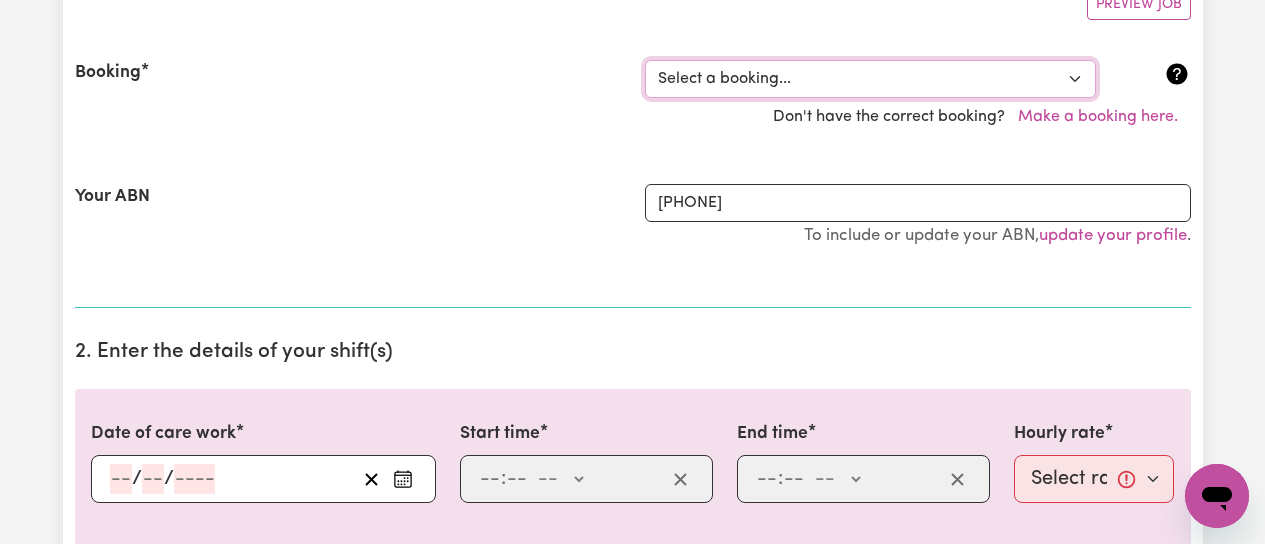 click on "Select a booking... [DAY], [MONTH] [DAY_NUM], [YEAR] - [TIME] to [TIME] ([RECURRING]) [DAY], [MONTH] [DAY_NUM], [YEAR] - [TIME] to [TIME] ([RECURRING]) [DAY], [MONTH] [DAY_NUM], [YEAR] - [TIME] to [TIME] ([RECURRING]) [DAY], [MONTH] [DAY_NUM], [YEAR] - [TIME] to [TIME] ([RECURRING]) [DAY], [MONTH] [DAY_NUM], [YEAR] - [TIME] to [TIME] ([RECURRING]) [DAY], [MONTH] [DAY_NUM], [YEAR] - [TIME] to [TIME] ([RECURRING]) [DAY], [MONTH] [DAY_NUM], [YEAR] - [TIME] to [TIME] ([RECURRING]) [DAY], [MONTH] [DAY_NUM], [YEAR] - [TIME] to [TIME] ([RECURRING]) [DAY], [MONTH] [DAY_NUM], [YEAR] - [TIME] to [TIME] ([RECURRING]) [DAY], [MONTH] [DAY_NUM], [YEAR] - [TIME] to [TIME] ([ONE-OFF])" at bounding box center (870, 79) 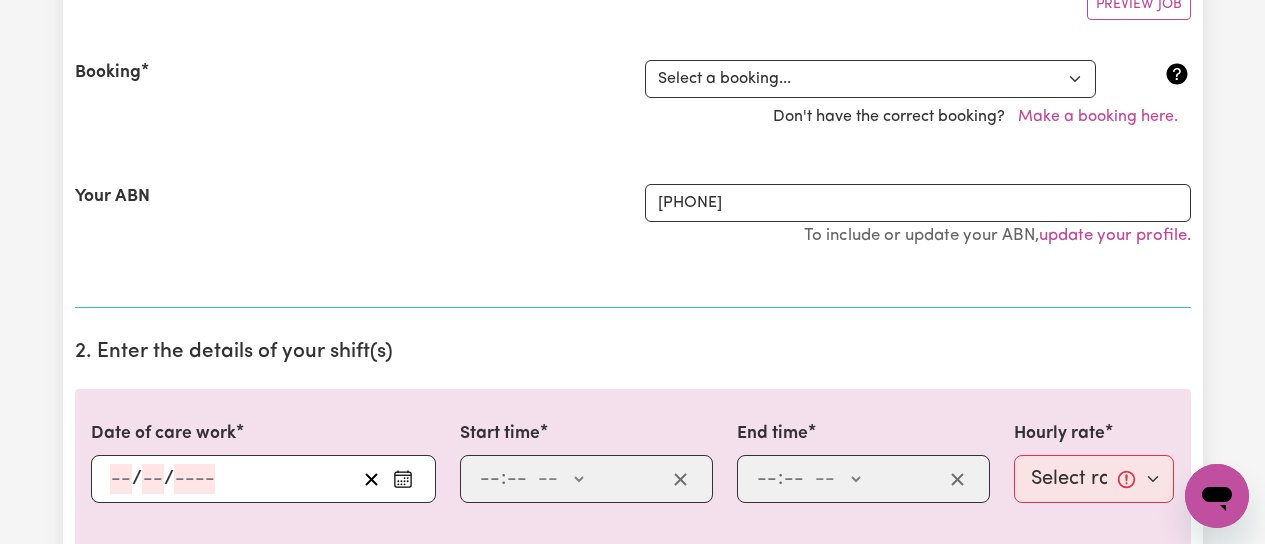 click 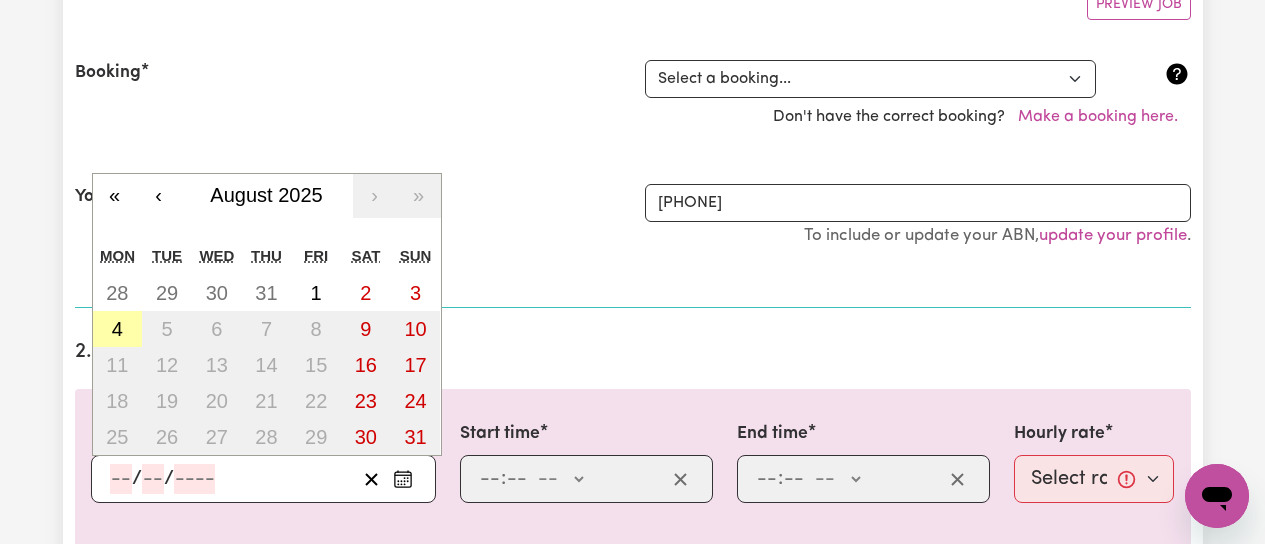 click on "4" at bounding box center (118, 329) 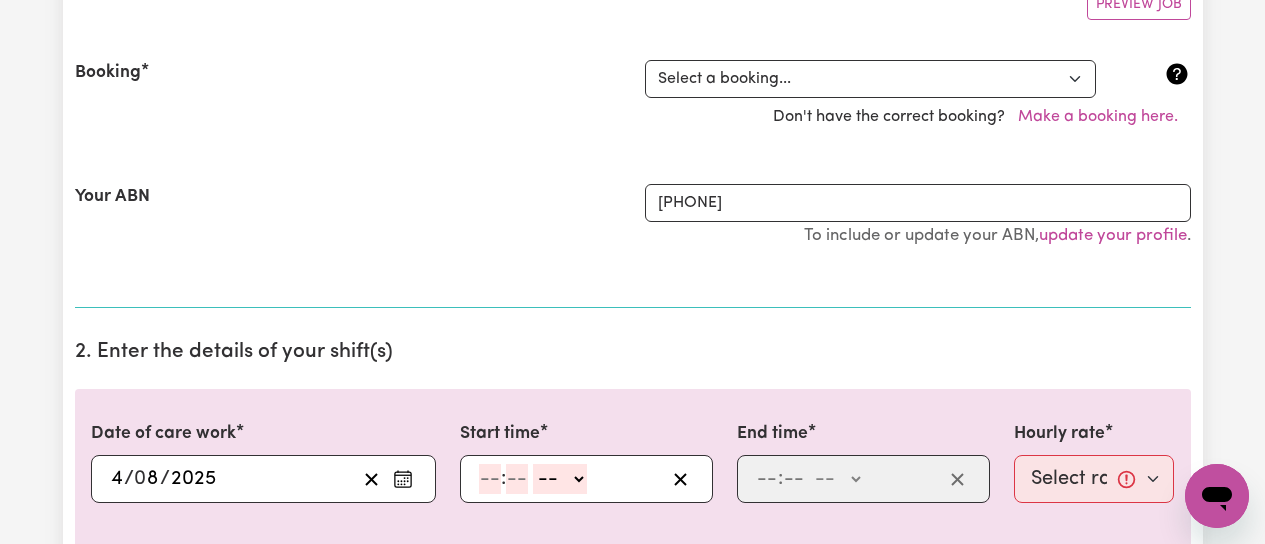 click on ":   -- AM PM" at bounding box center [571, 479] 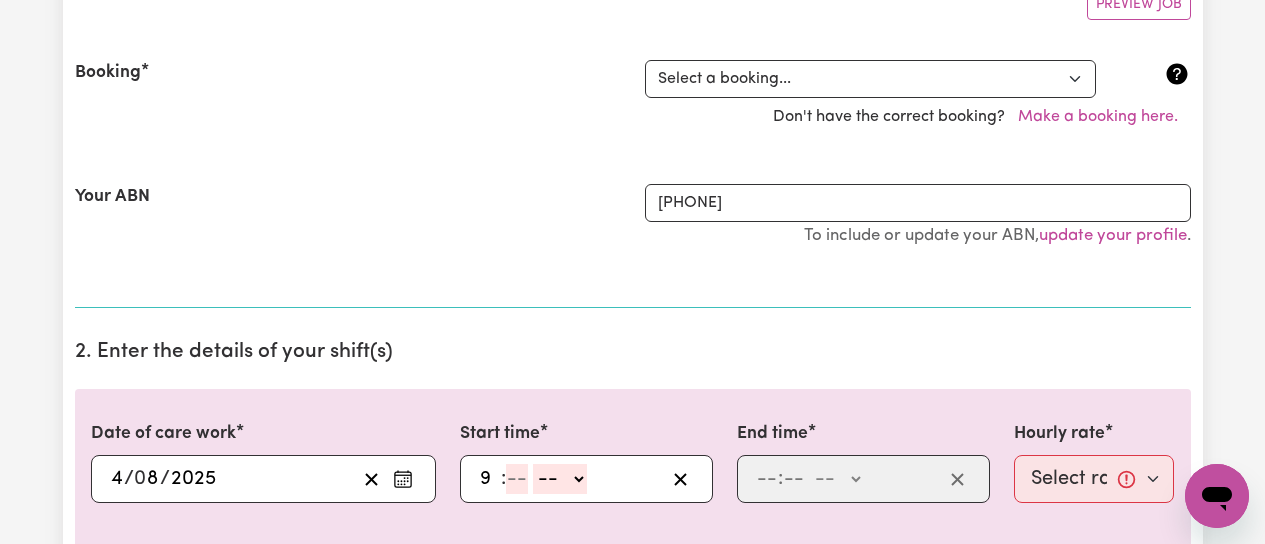 type on "9" 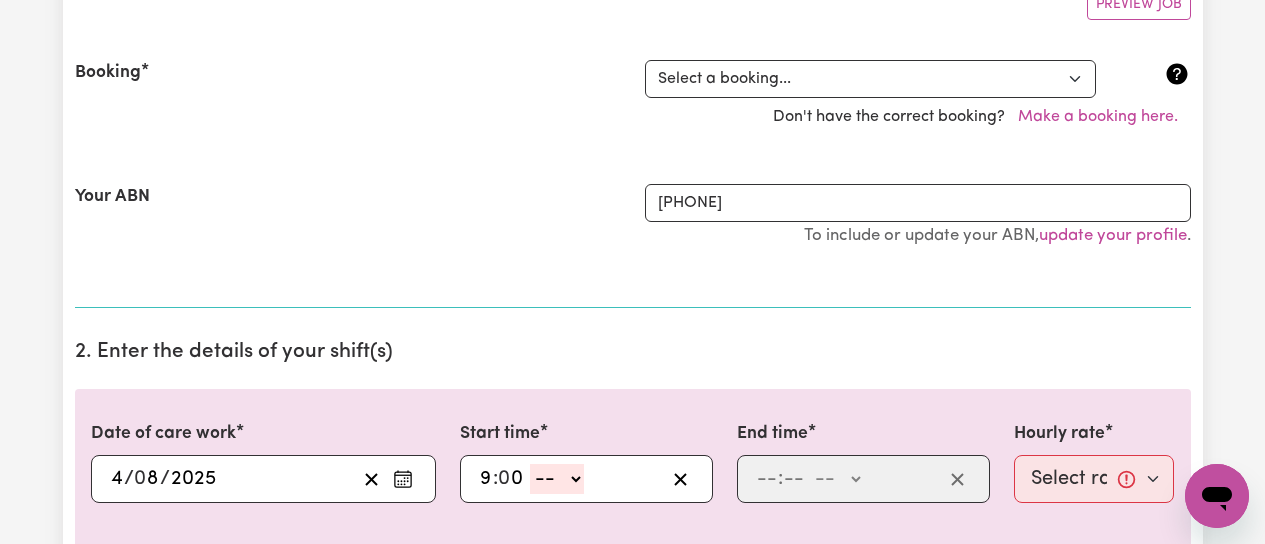 type on "0" 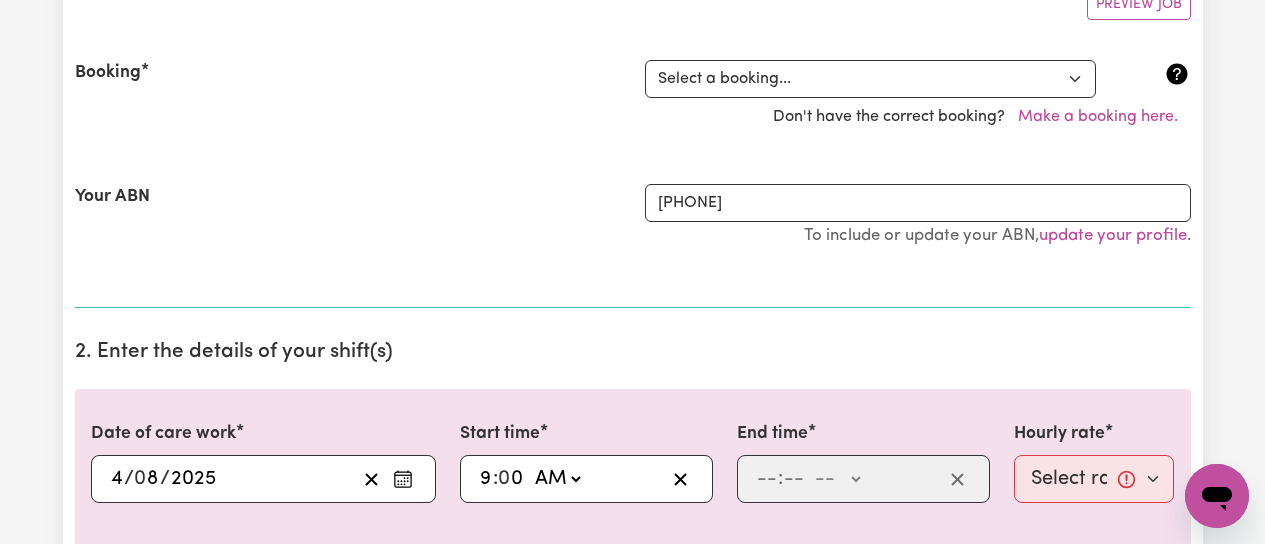 click on "-- AM PM" 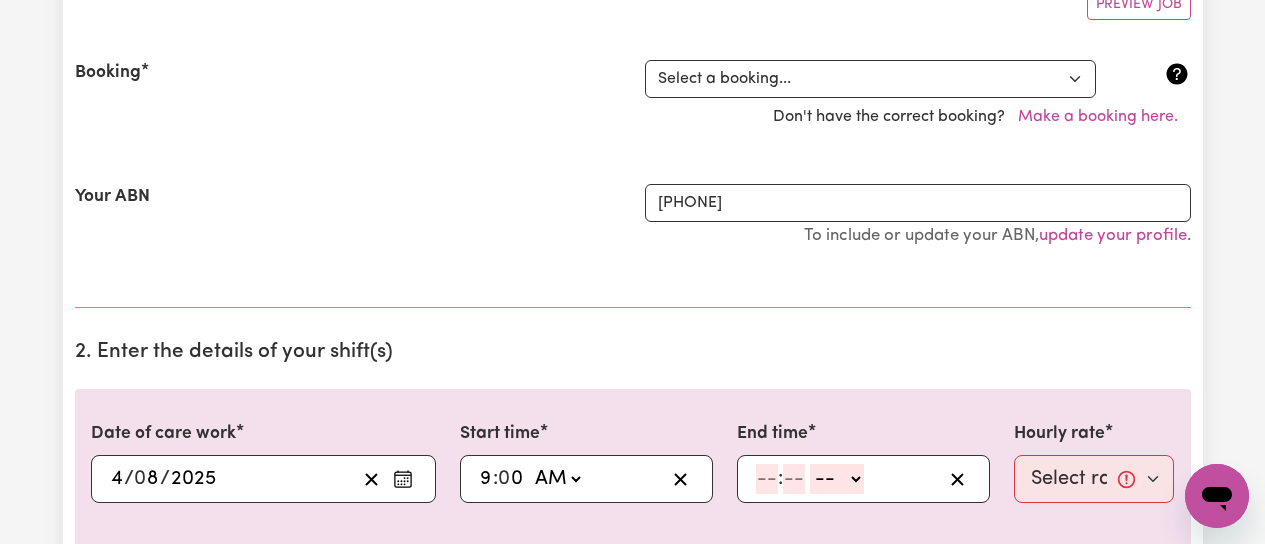 click 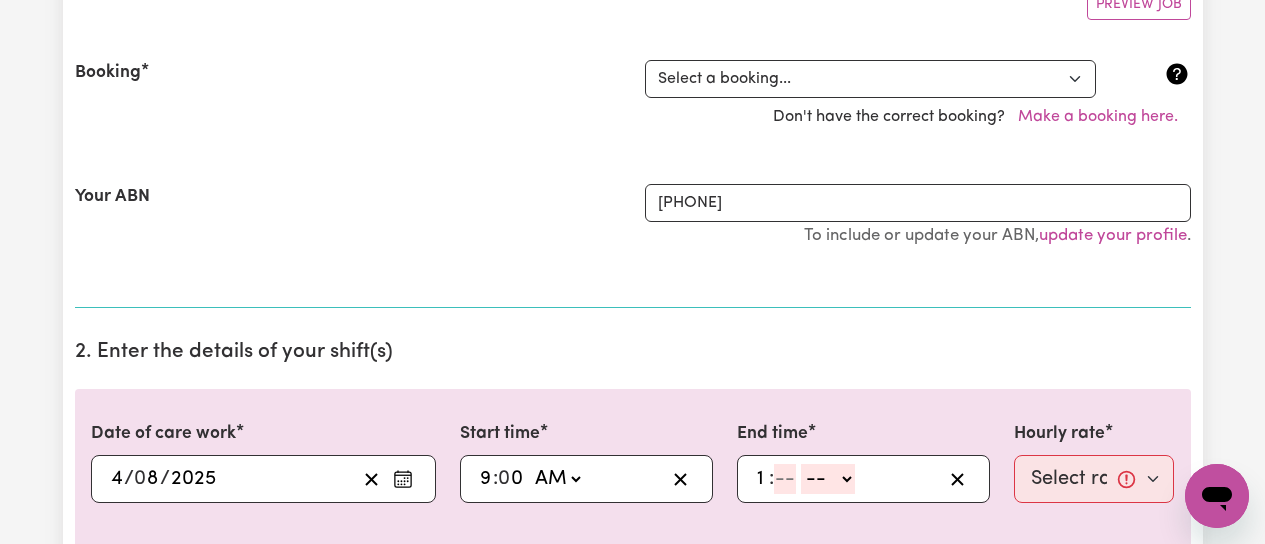 type on "1" 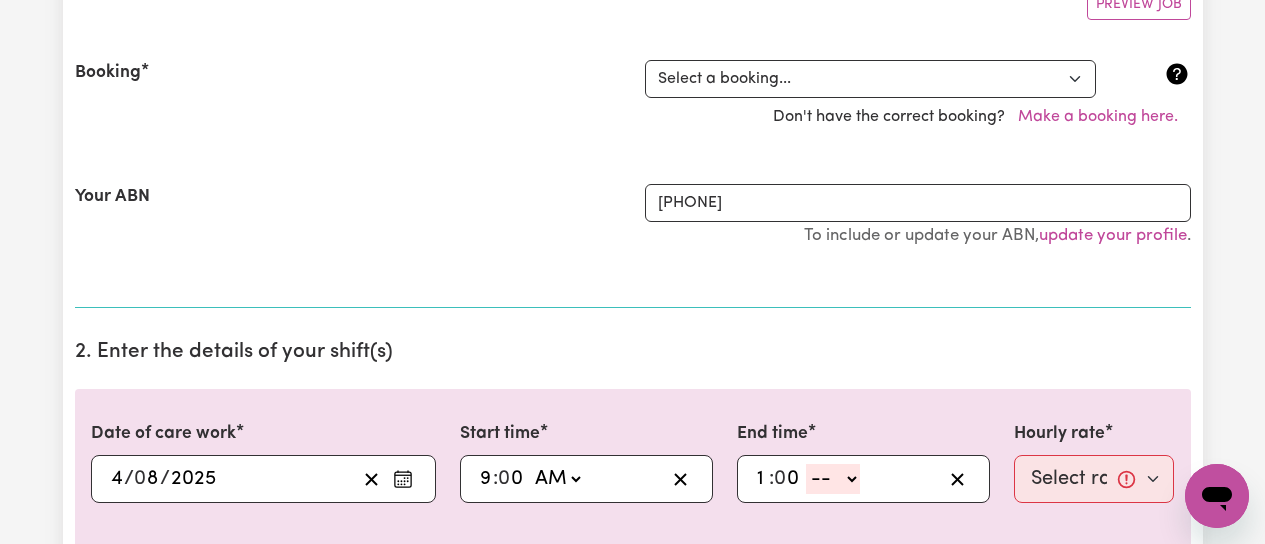 type on "0" 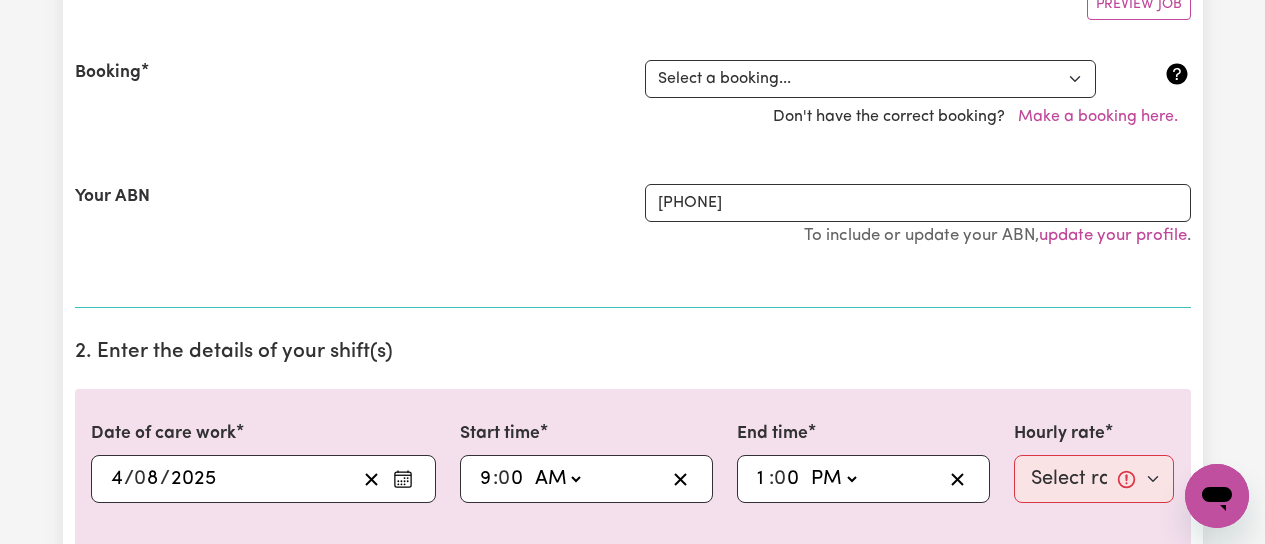 click on "-- AM PM" 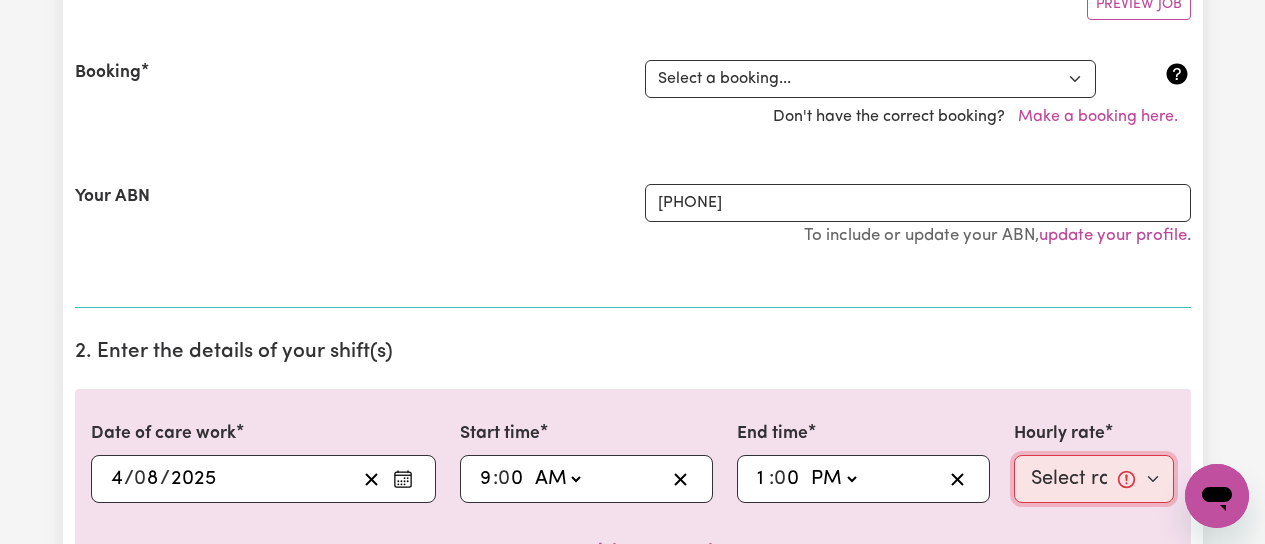 click on "Select rate... $50.00 (Weekday) $70.00 (Saturday) $90.11 (Sunday)" at bounding box center (1094, 479) 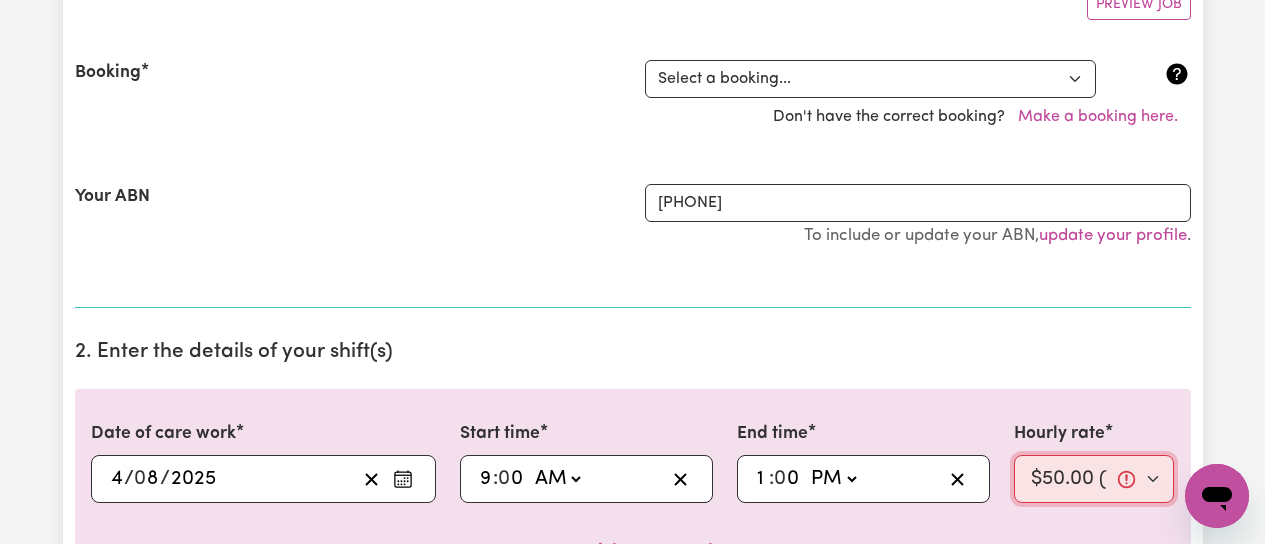 click on "Select rate... $50.00 (Weekday) $70.00 (Saturday) $90.11 (Sunday)" at bounding box center [1094, 479] 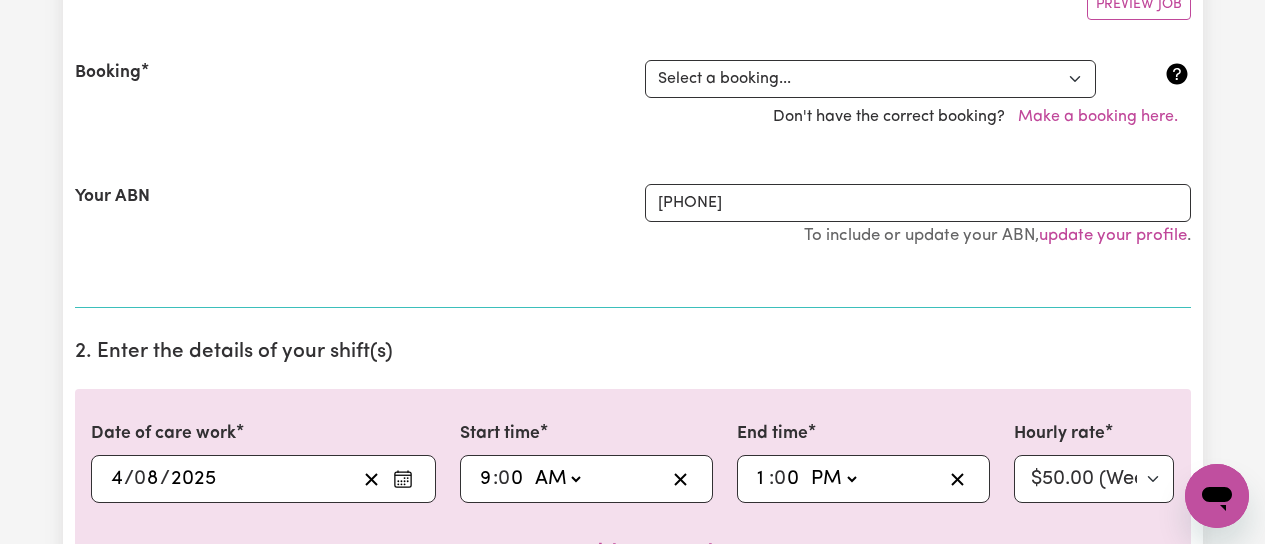 click on "2. Enter the details of your shift(s)" at bounding box center [633, 352] 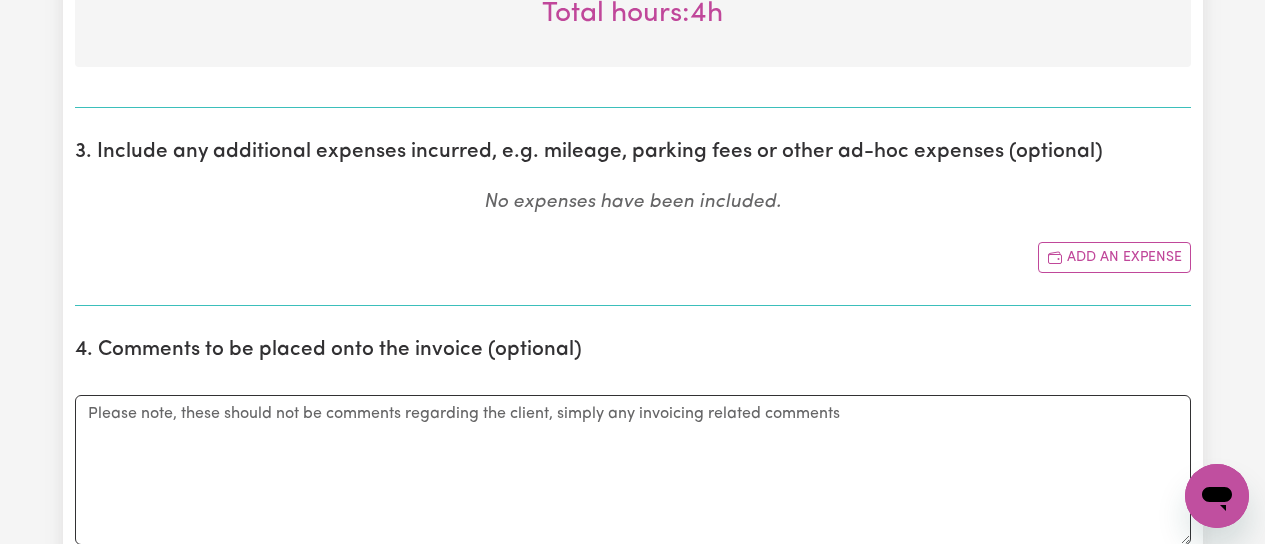scroll, scrollTop: 1200, scrollLeft: 0, axis: vertical 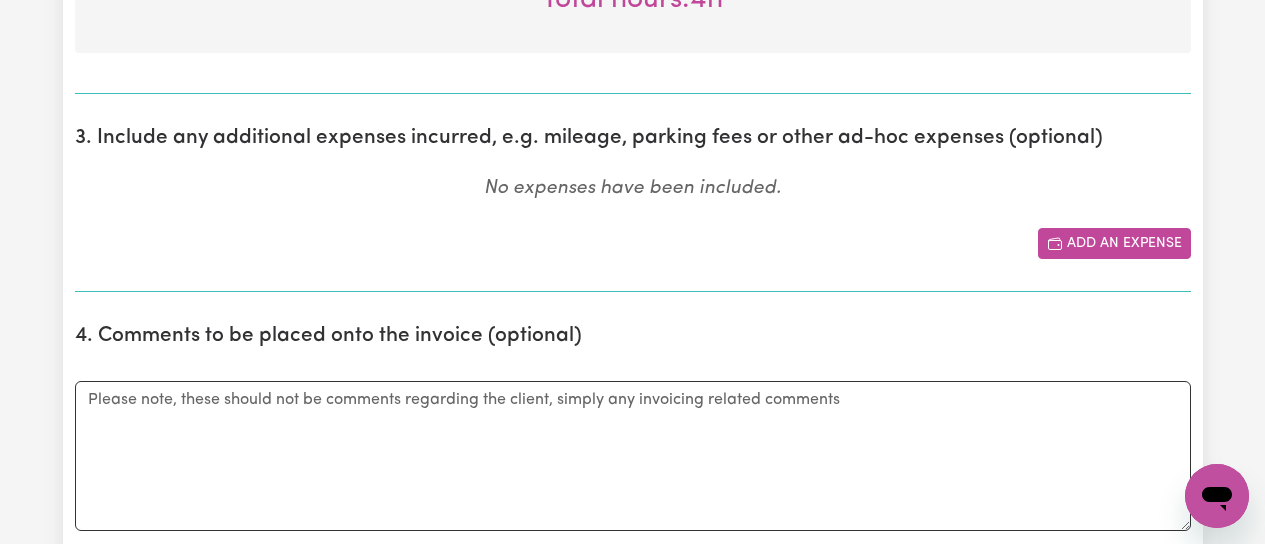 click on "Add an expense" at bounding box center (1114, 243) 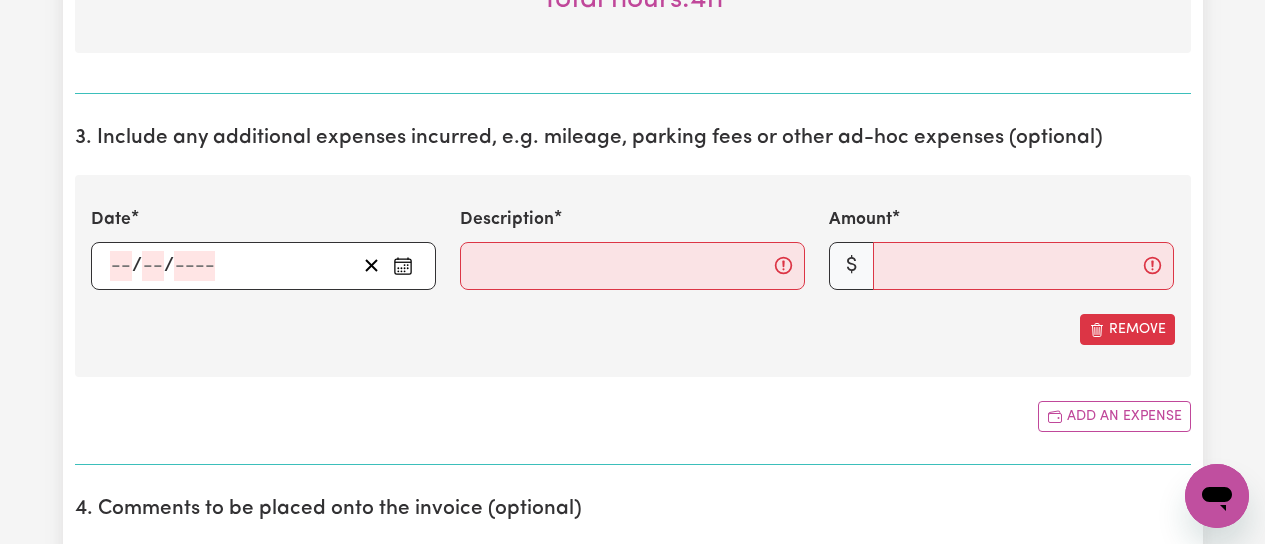 click 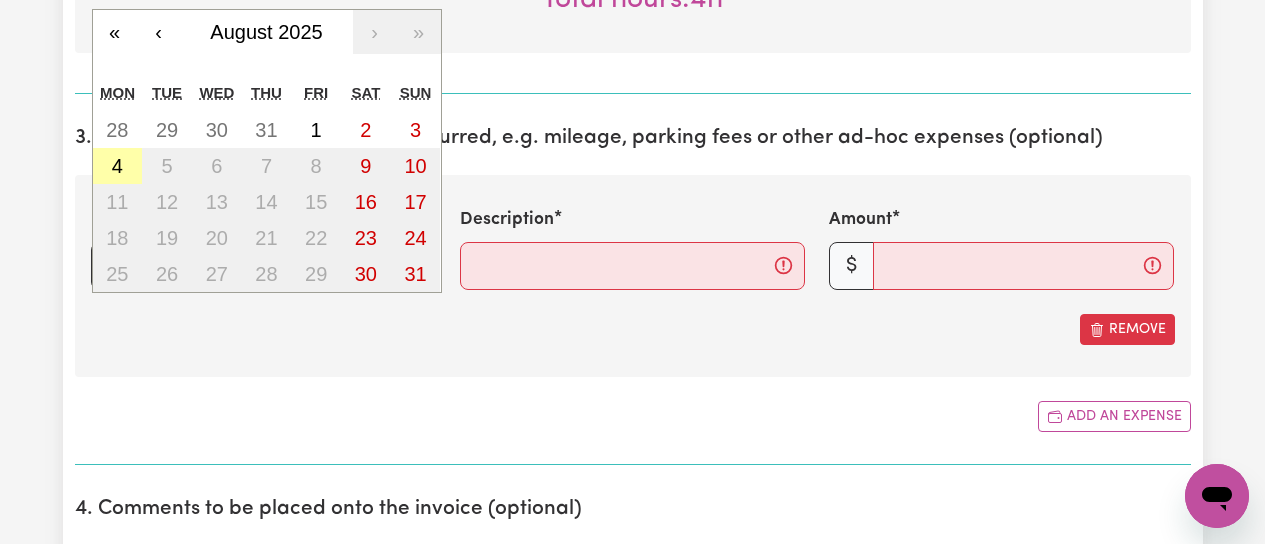 click on "4" at bounding box center [117, 166] 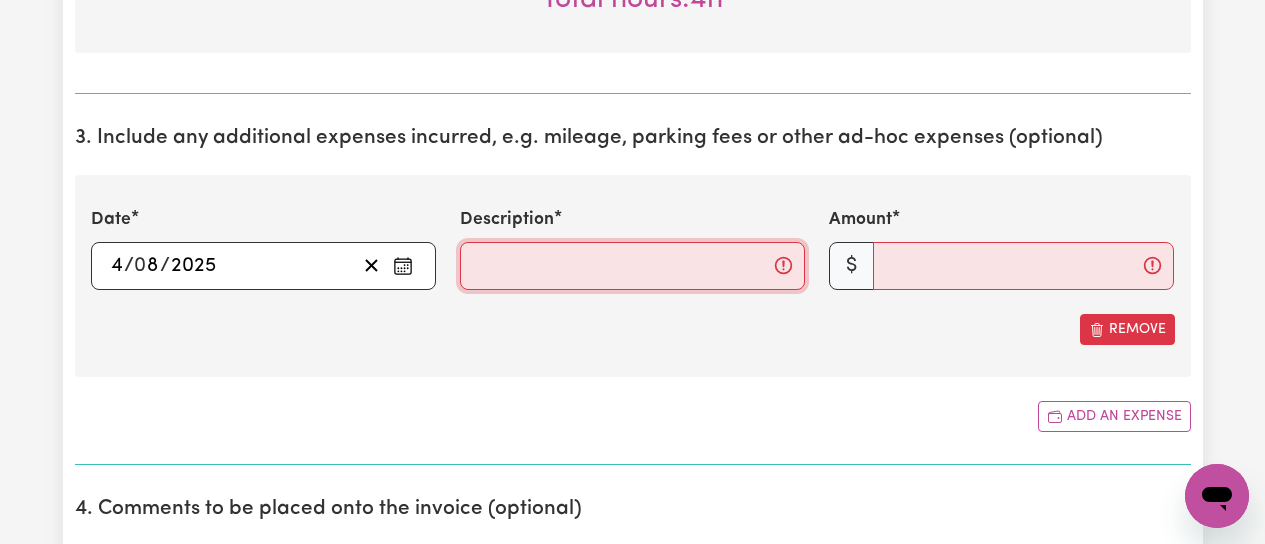click on "Description" at bounding box center (632, 266) 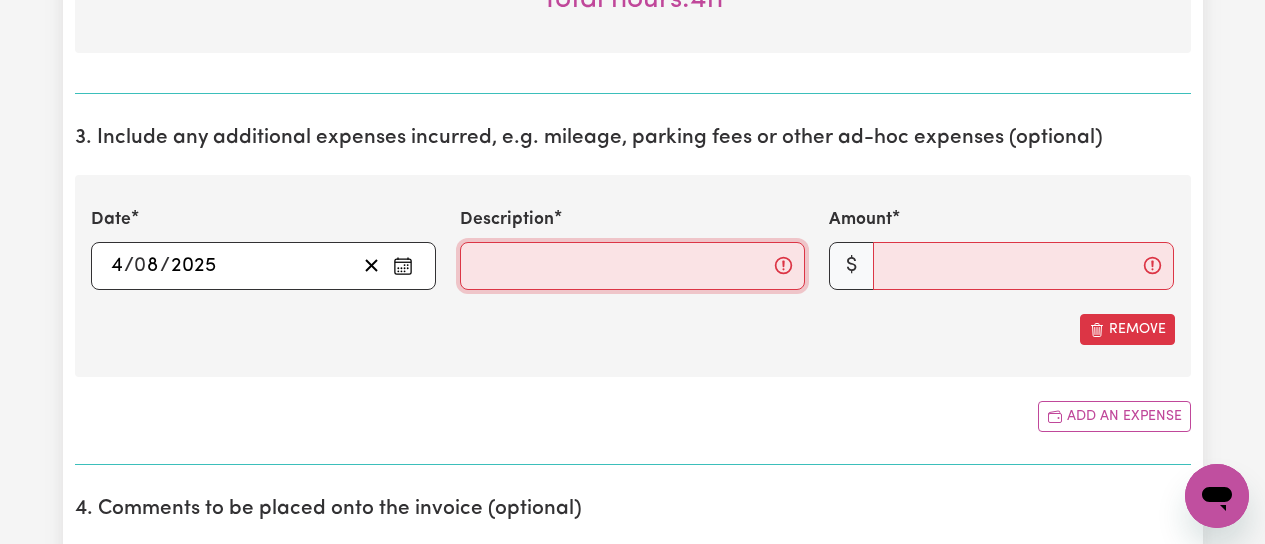 type on "Carparking fee at Nepean Hospital" 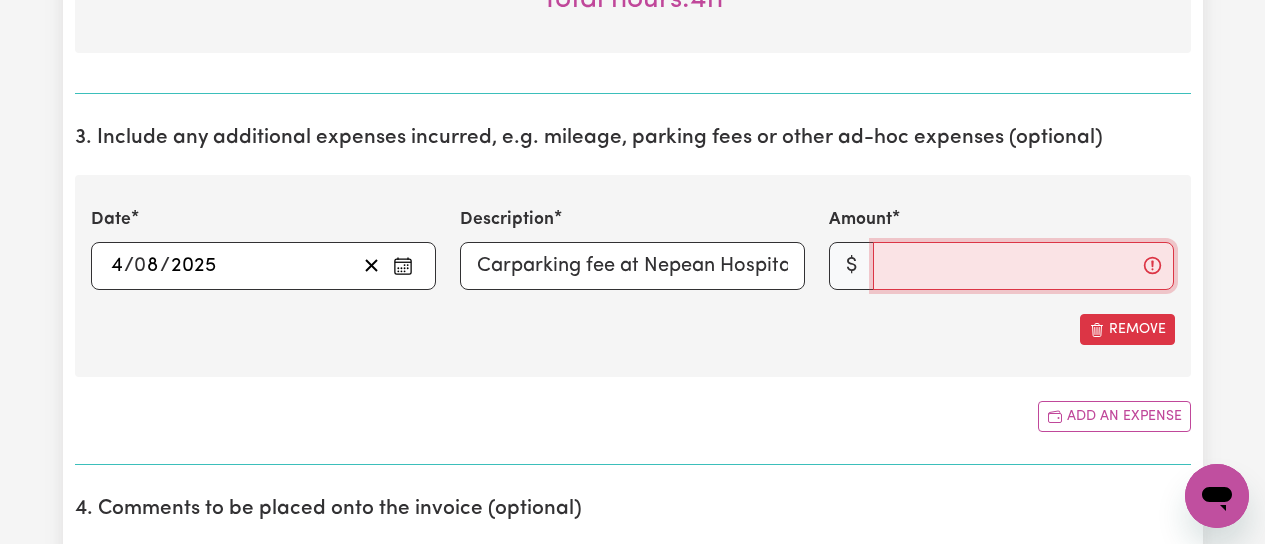 click on "Amount" at bounding box center [1023, 266] 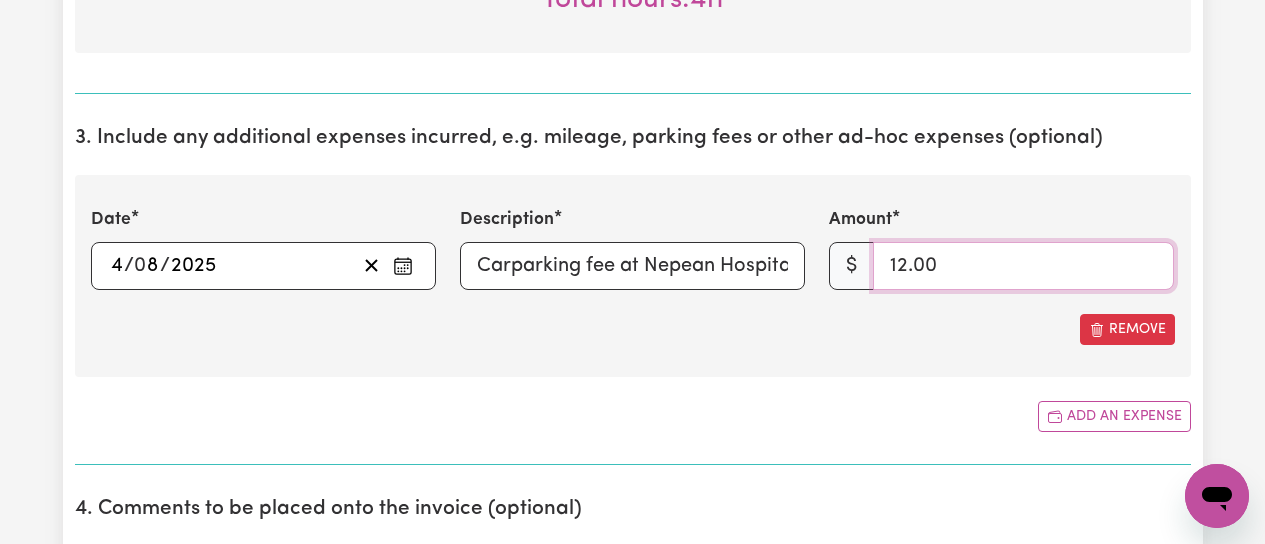 type on "12.00" 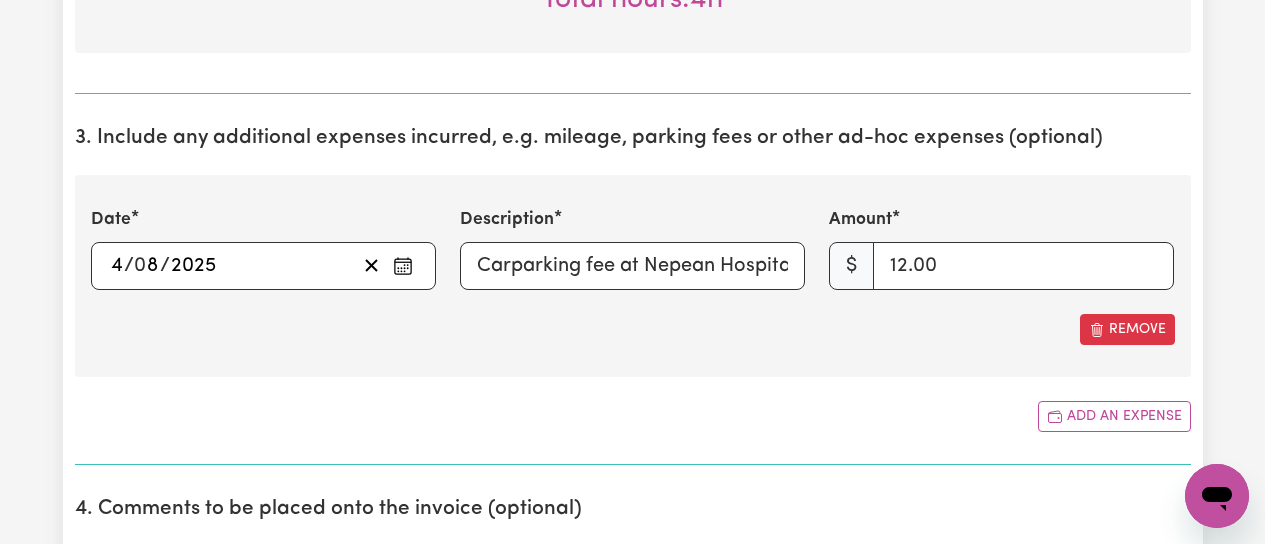 click on "Remove" at bounding box center (633, 329) 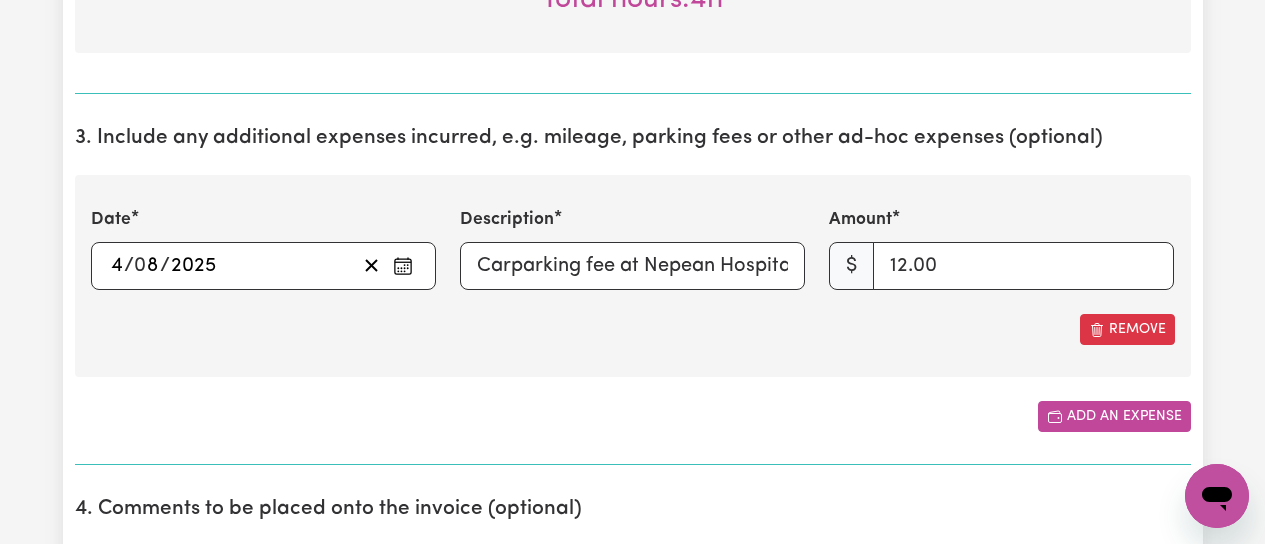 click on "Add an expense" at bounding box center [1114, 416] 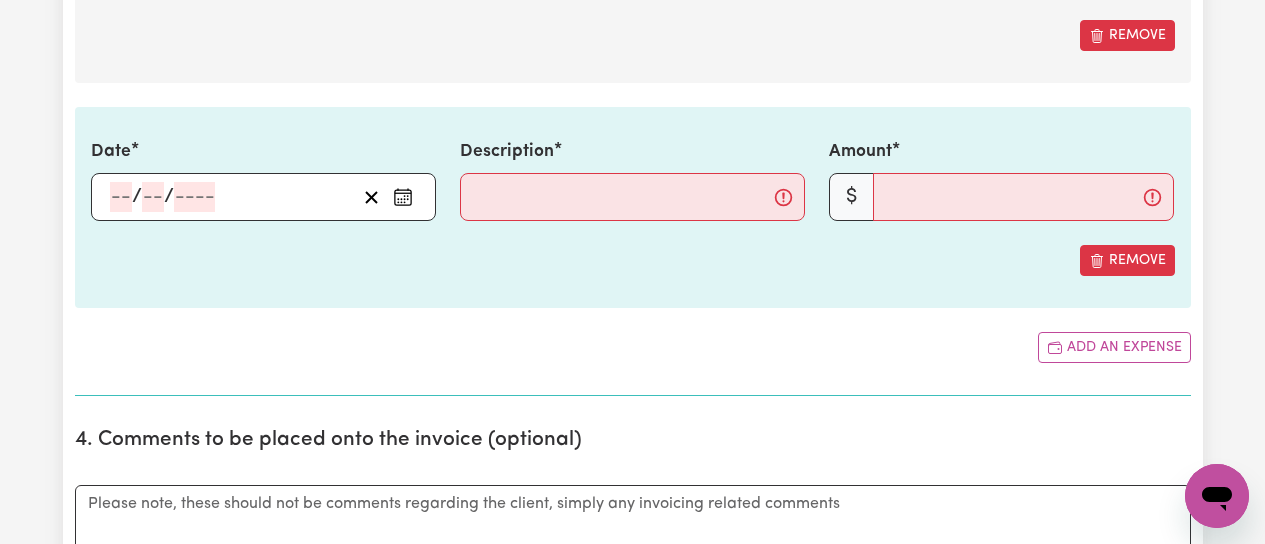 scroll, scrollTop: 1500, scrollLeft: 0, axis: vertical 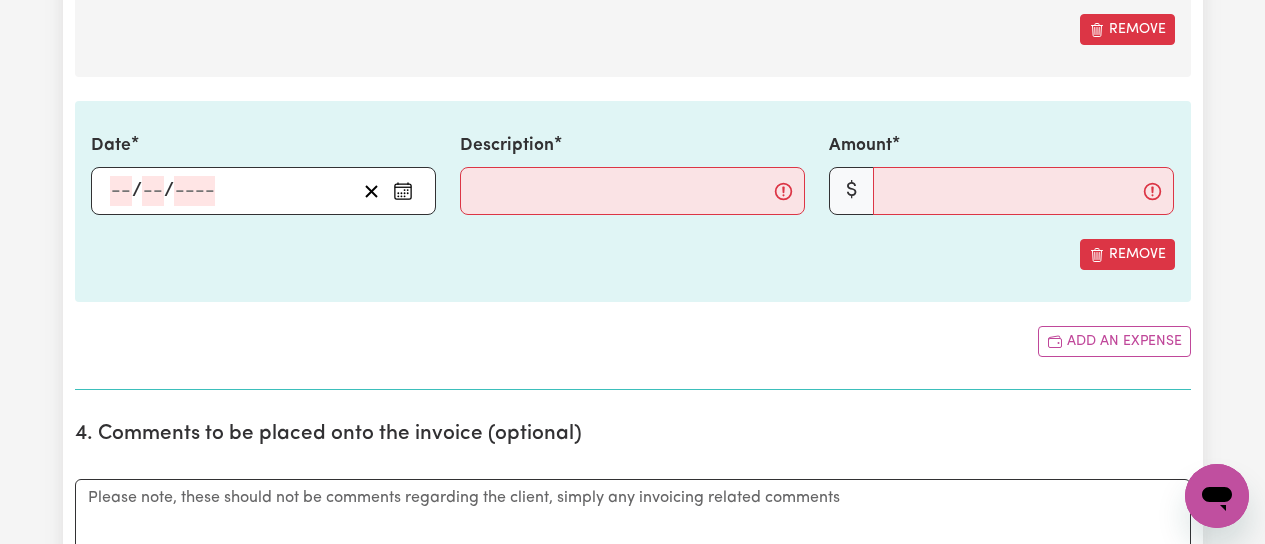 click 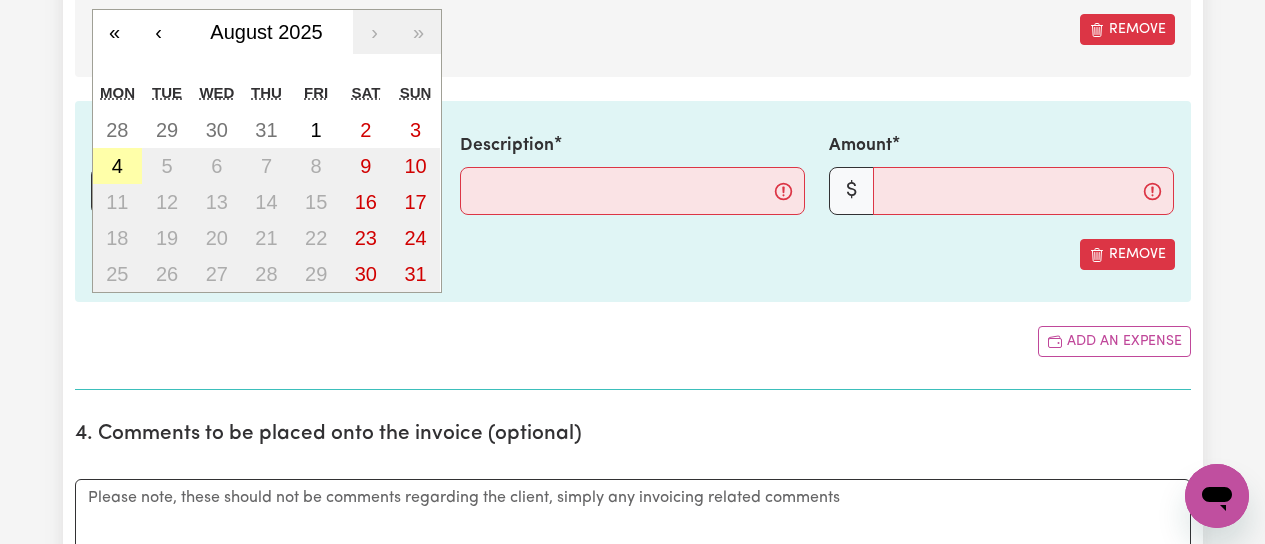 drag, startPoint x: 113, startPoint y: 166, endPoint x: 140, endPoint y: 174, distance: 28.160255 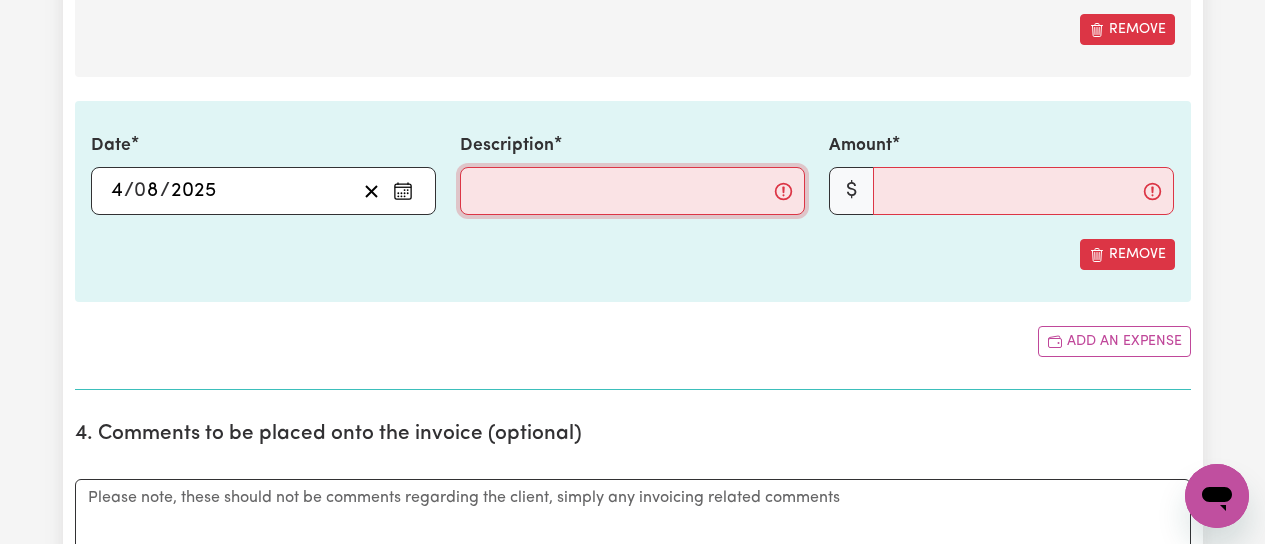 click on "Description" at bounding box center (632, 191) 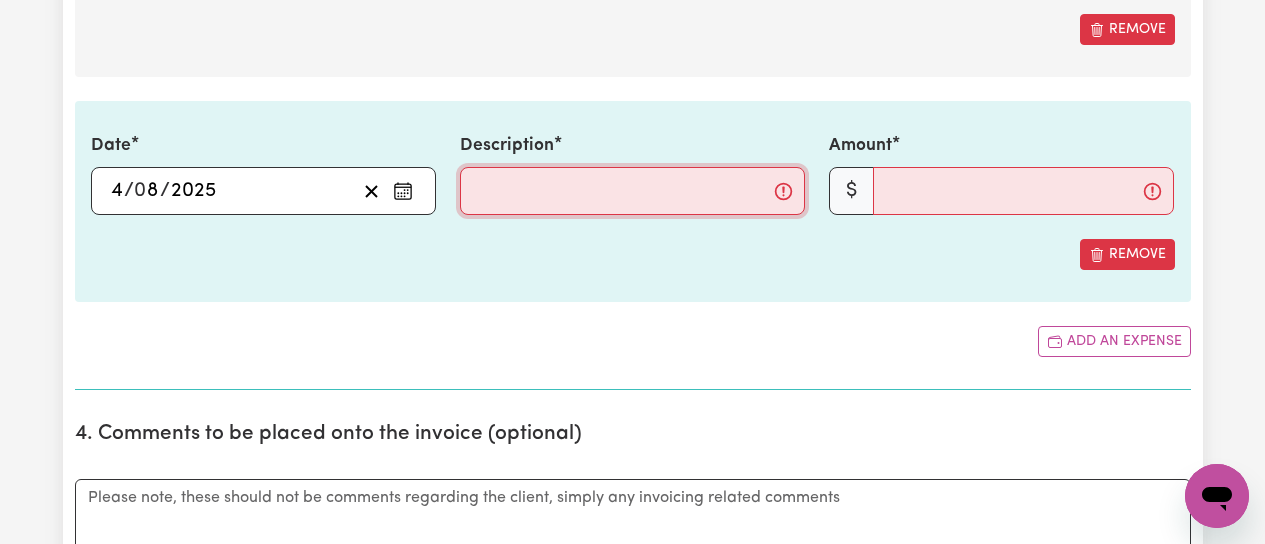 type on "Mileage from clients home to Nepean Hospital and return to [CITY]" 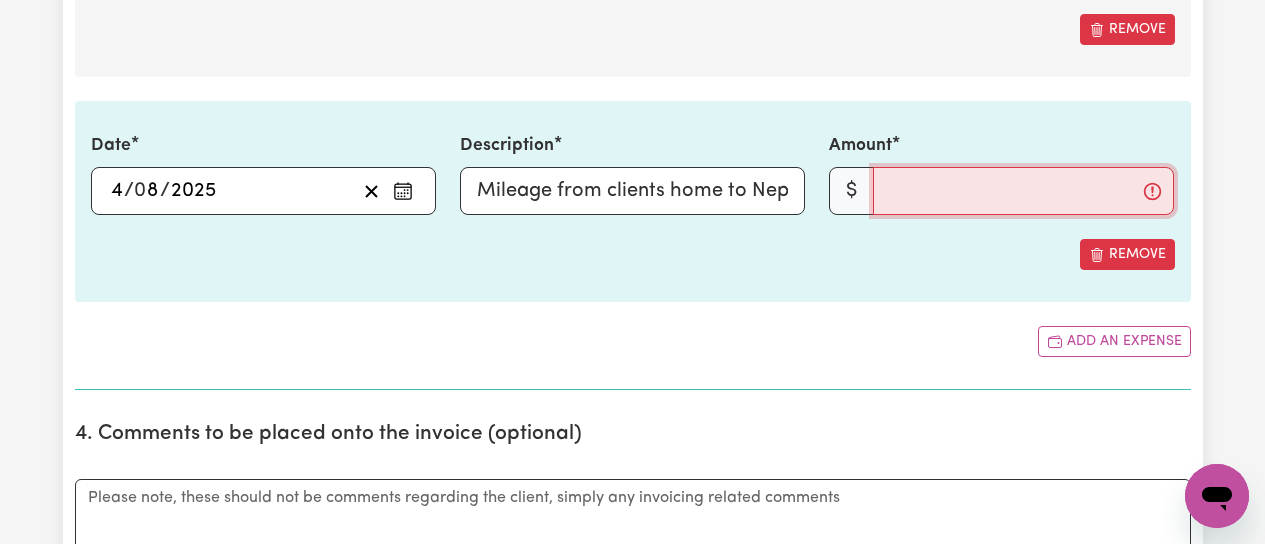 click on "Amount" at bounding box center [1023, 191] 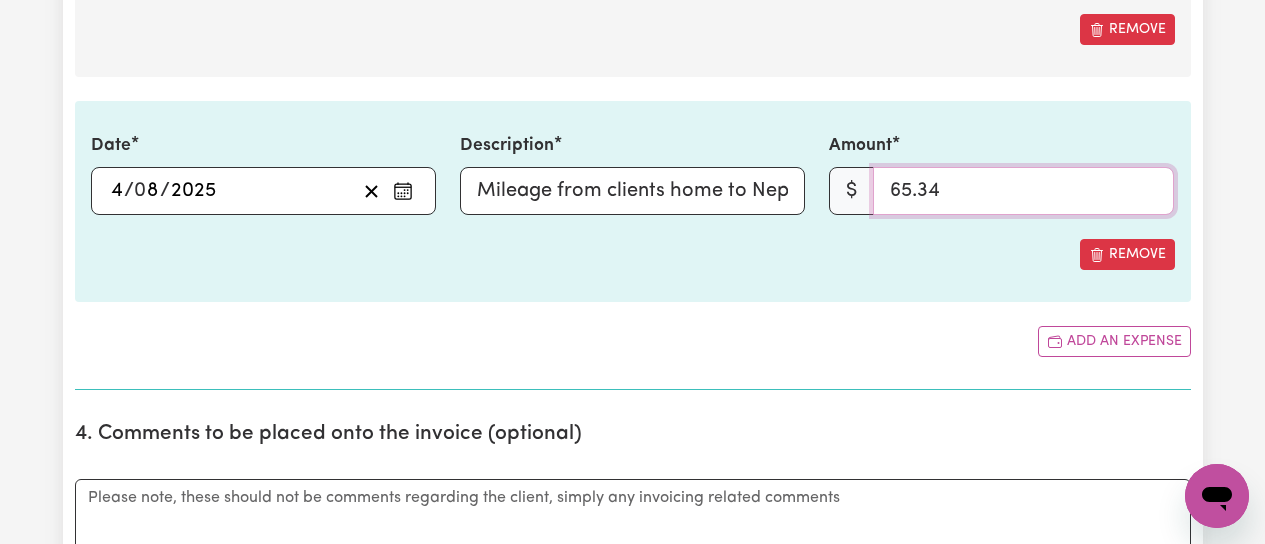 type on "65.34" 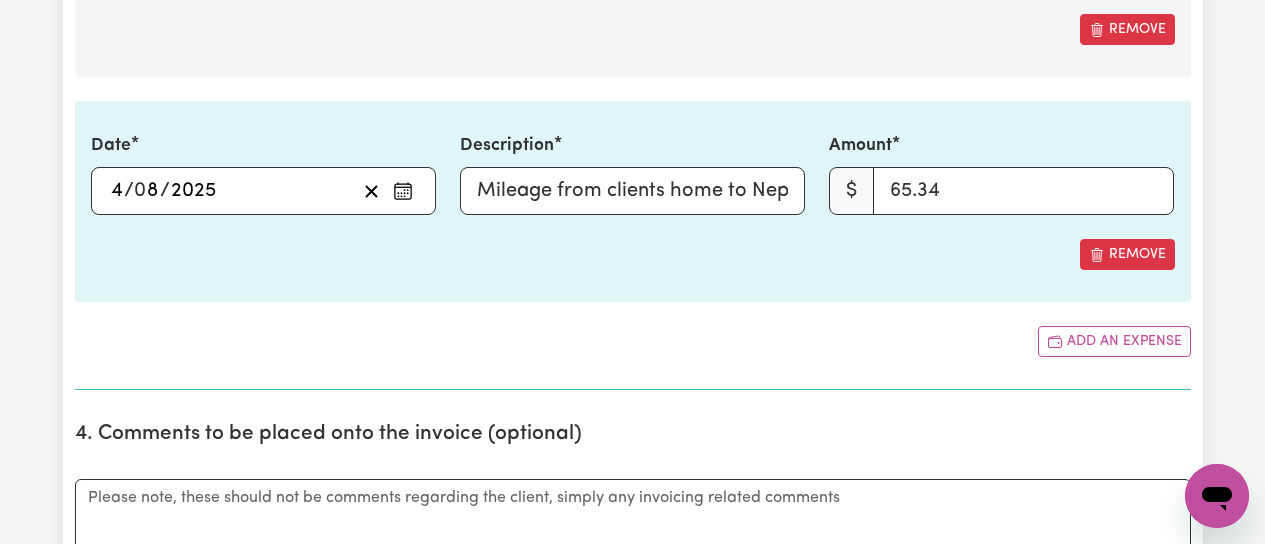 click on "Remove" at bounding box center [633, 254] 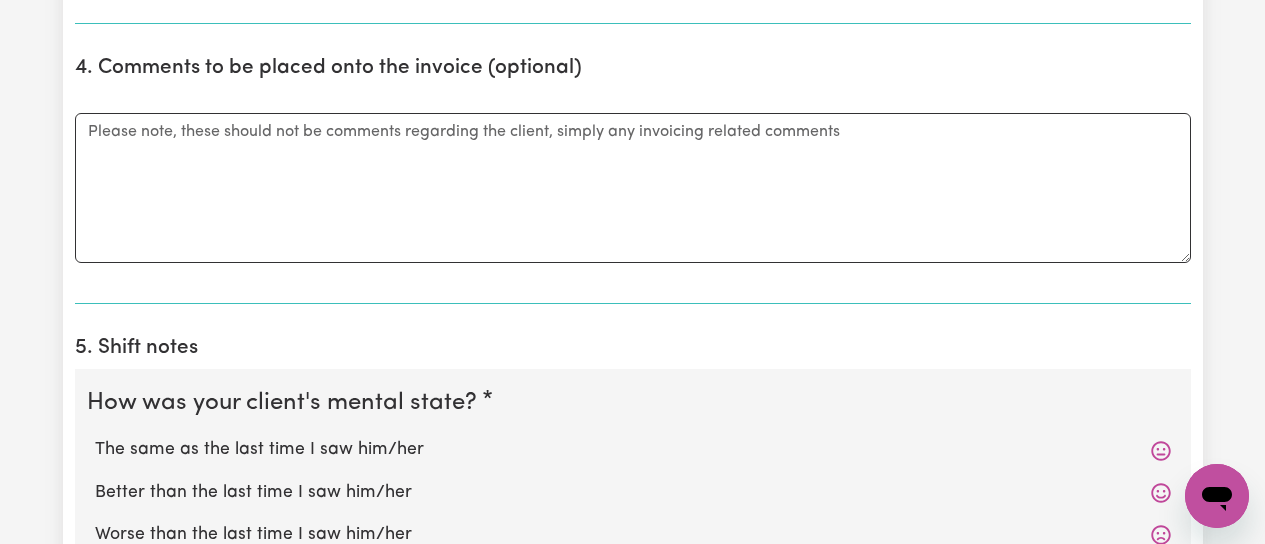 scroll, scrollTop: 2100, scrollLeft: 0, axis: vertical 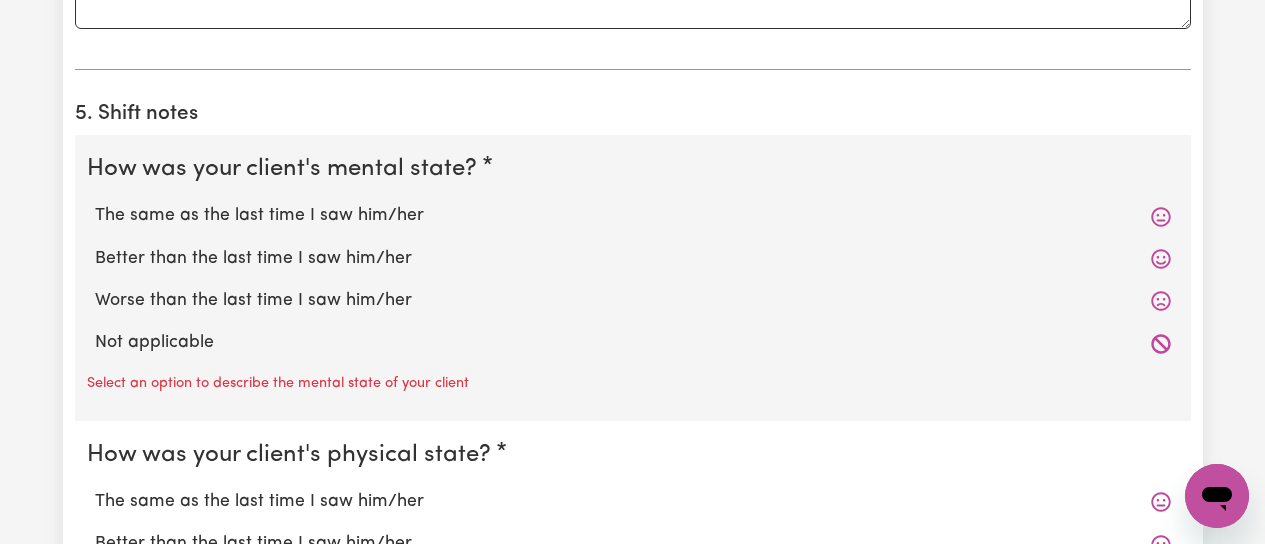 click on "Better than the last time I saw him/her" at bounding box center [633, 259] 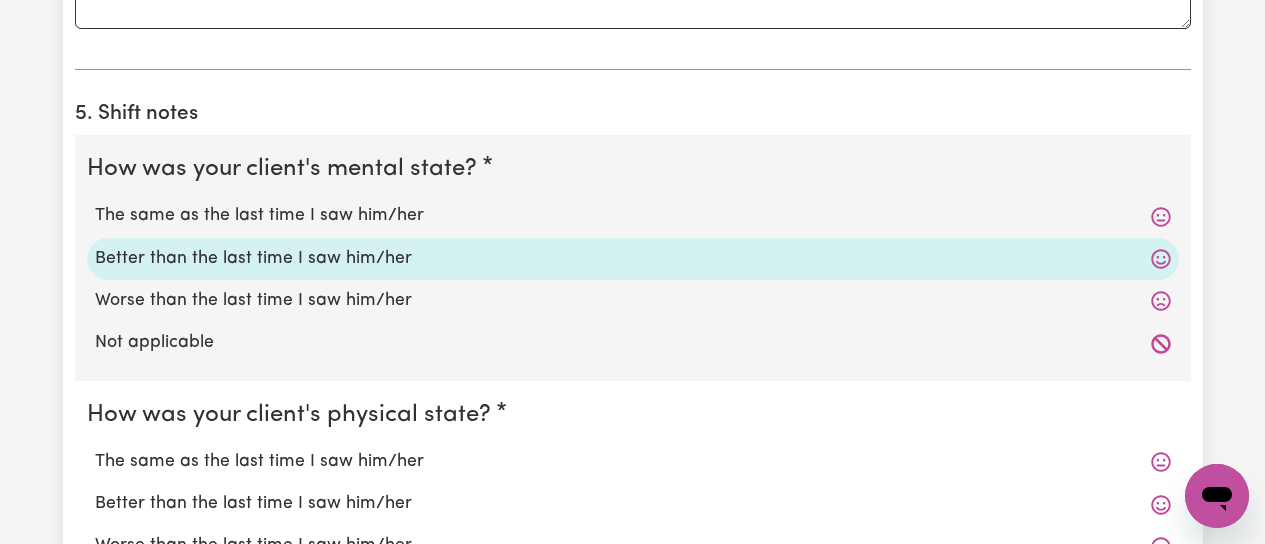 click on "The same as the last time I saw him/her" at bounding box center (633, 462) 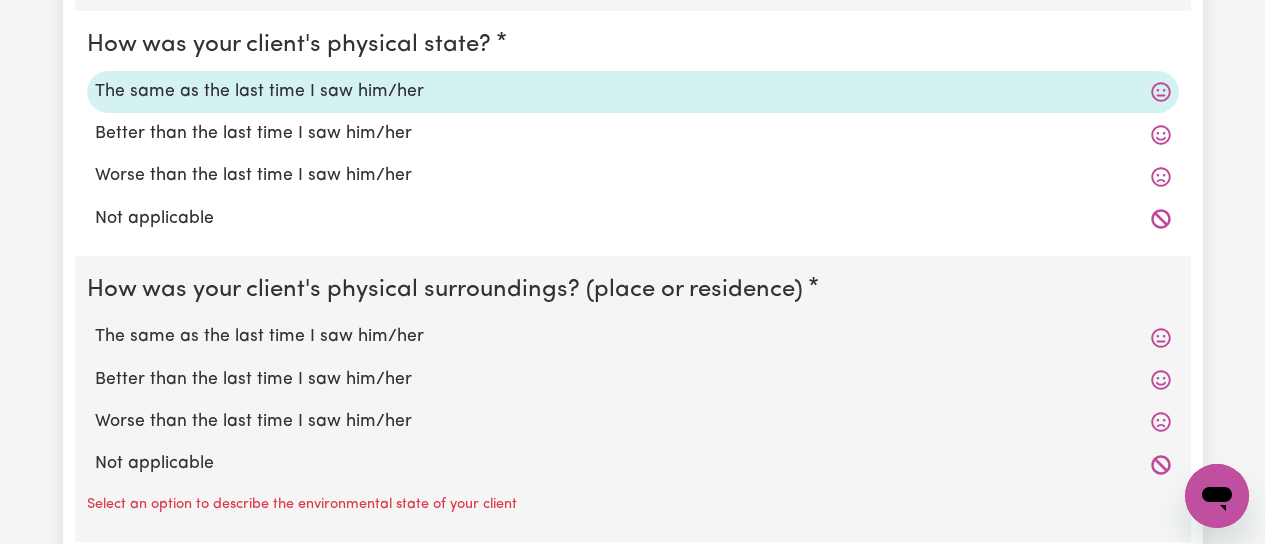 scroll, scrollTop: 2500, scrollLeft: 0, axis: vertical 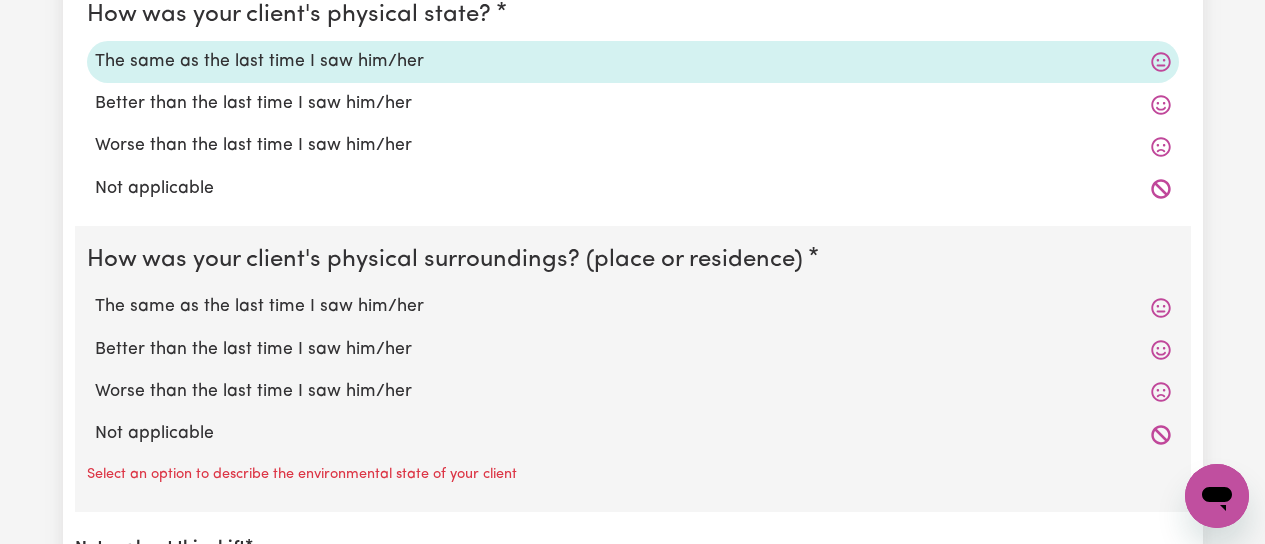 click on "The same as the last time I saw him/her" at bounding box center (633, 307) 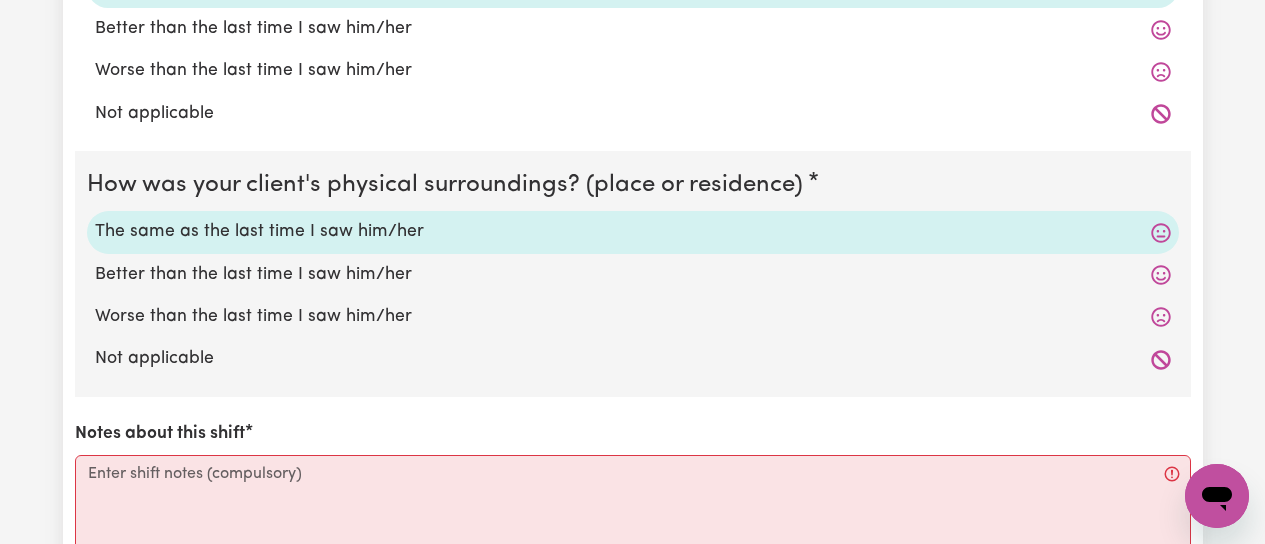 scroll, scrollTop: 2800, scrollLeft: 0, axis: vertical 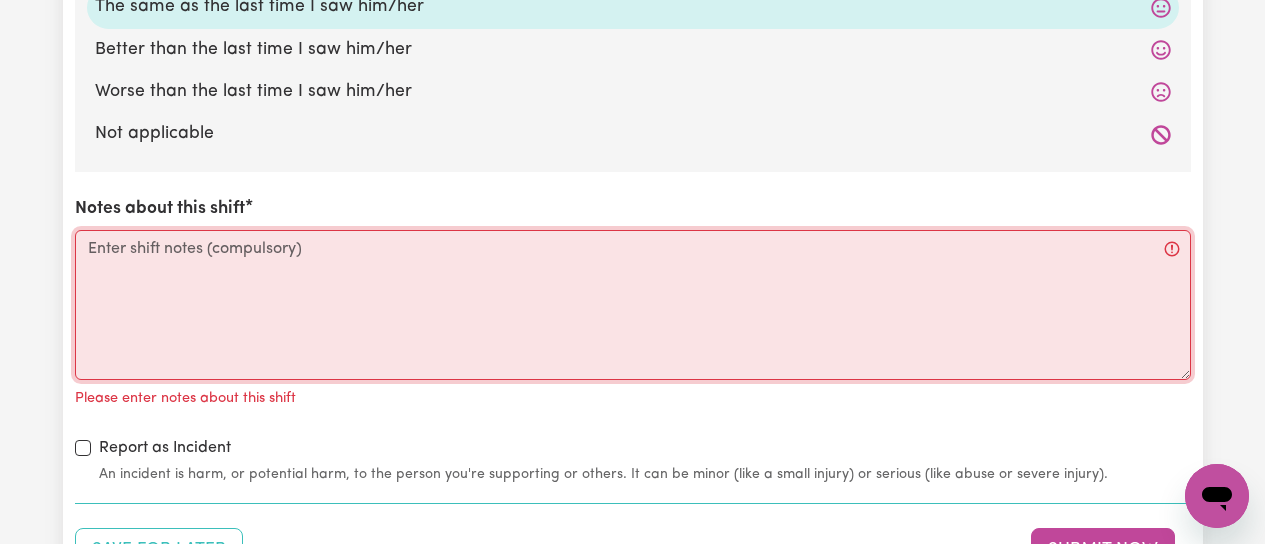 click on "Notes about this shift" at bounding box center [633, 305] 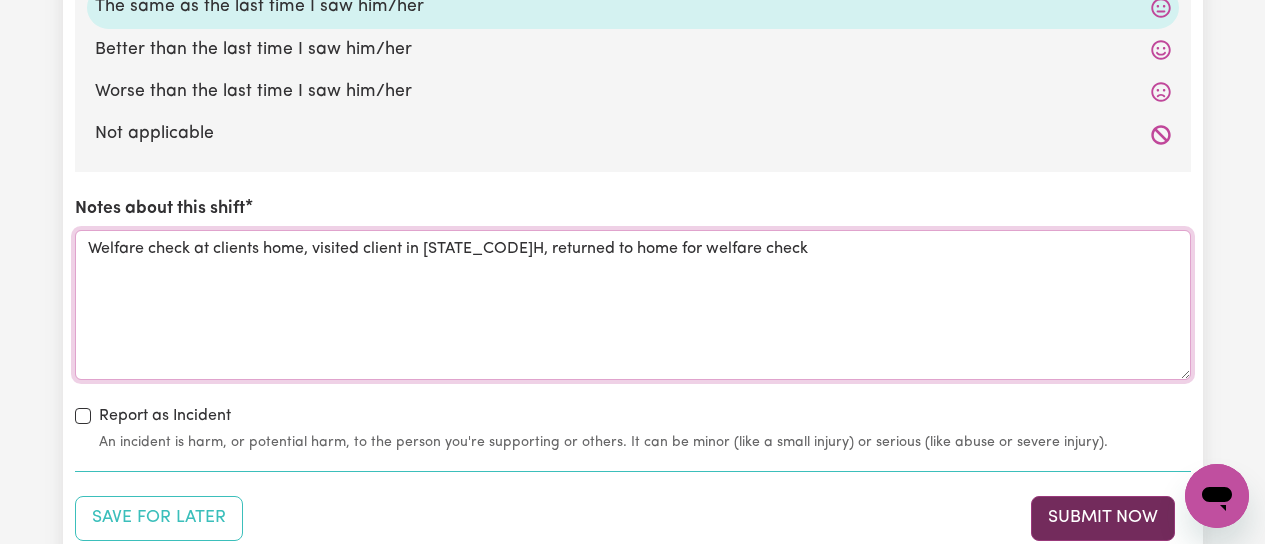 type on "Welfare check at clients home, visited client in [STATE_CODE]H, returned to home for welfare check" 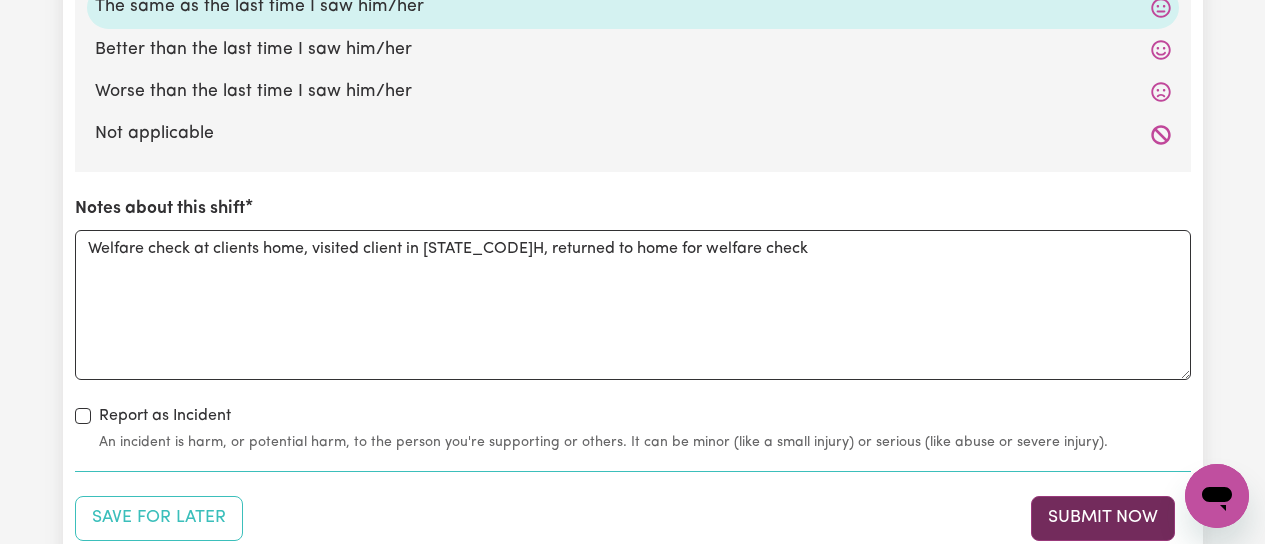 click on "Submit Now" at bounding box center (1103, 518) 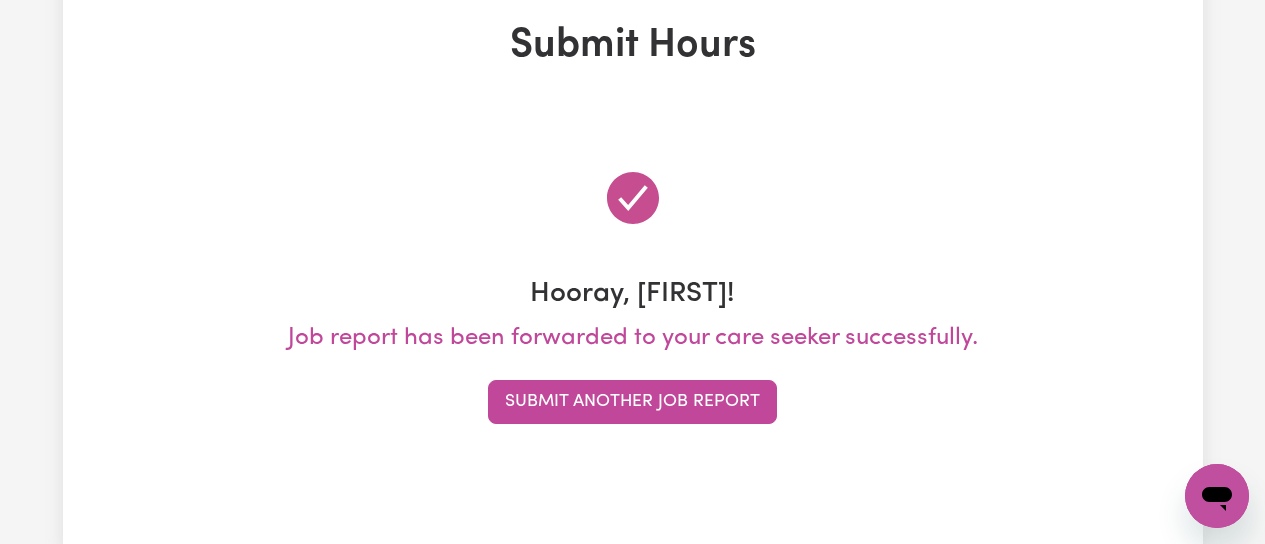 scroll, scrollTop: 0, scrollLeft: 0, axis: both 